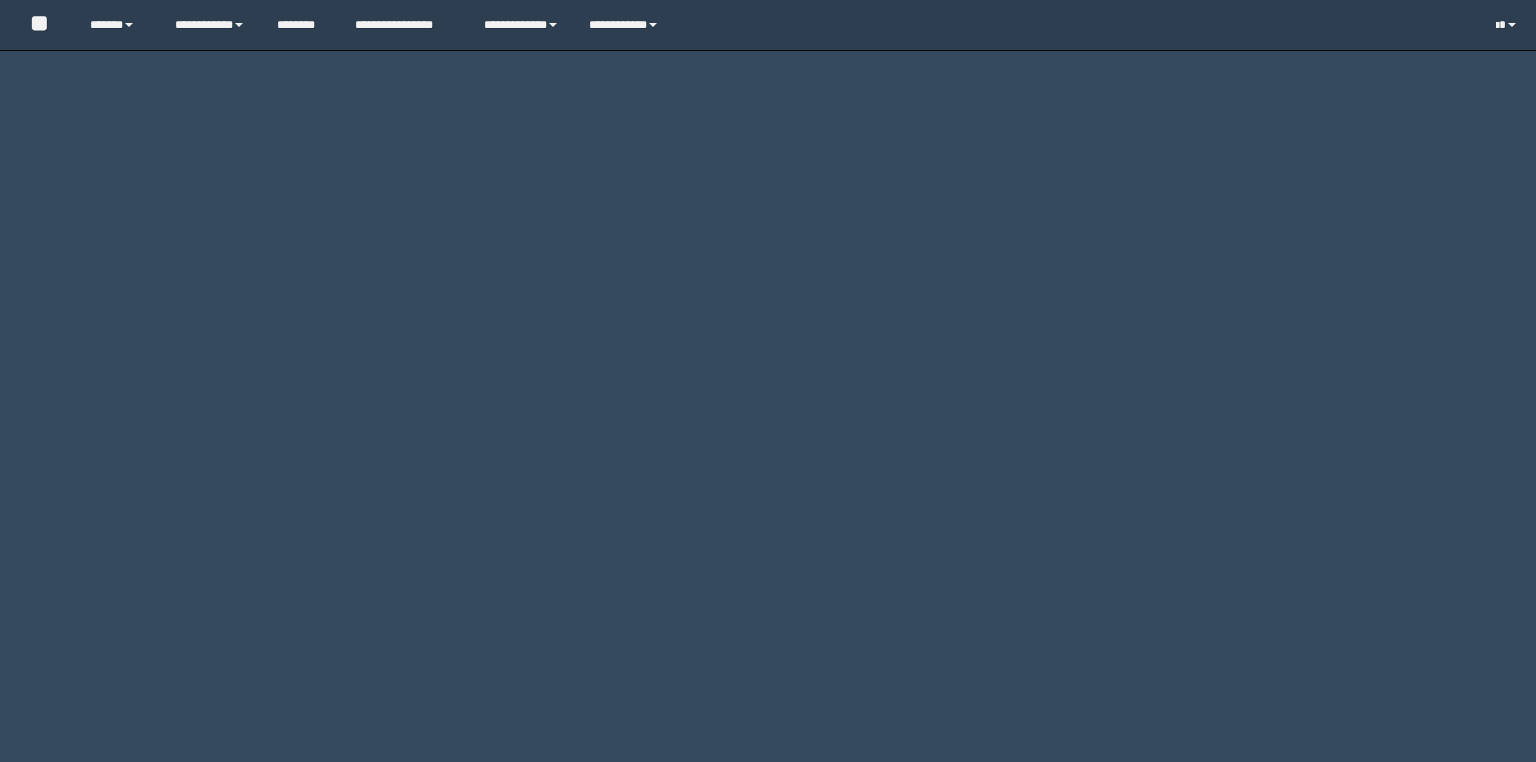 scroll, scrollTop: 0, scrollLeft: 0, axis: both 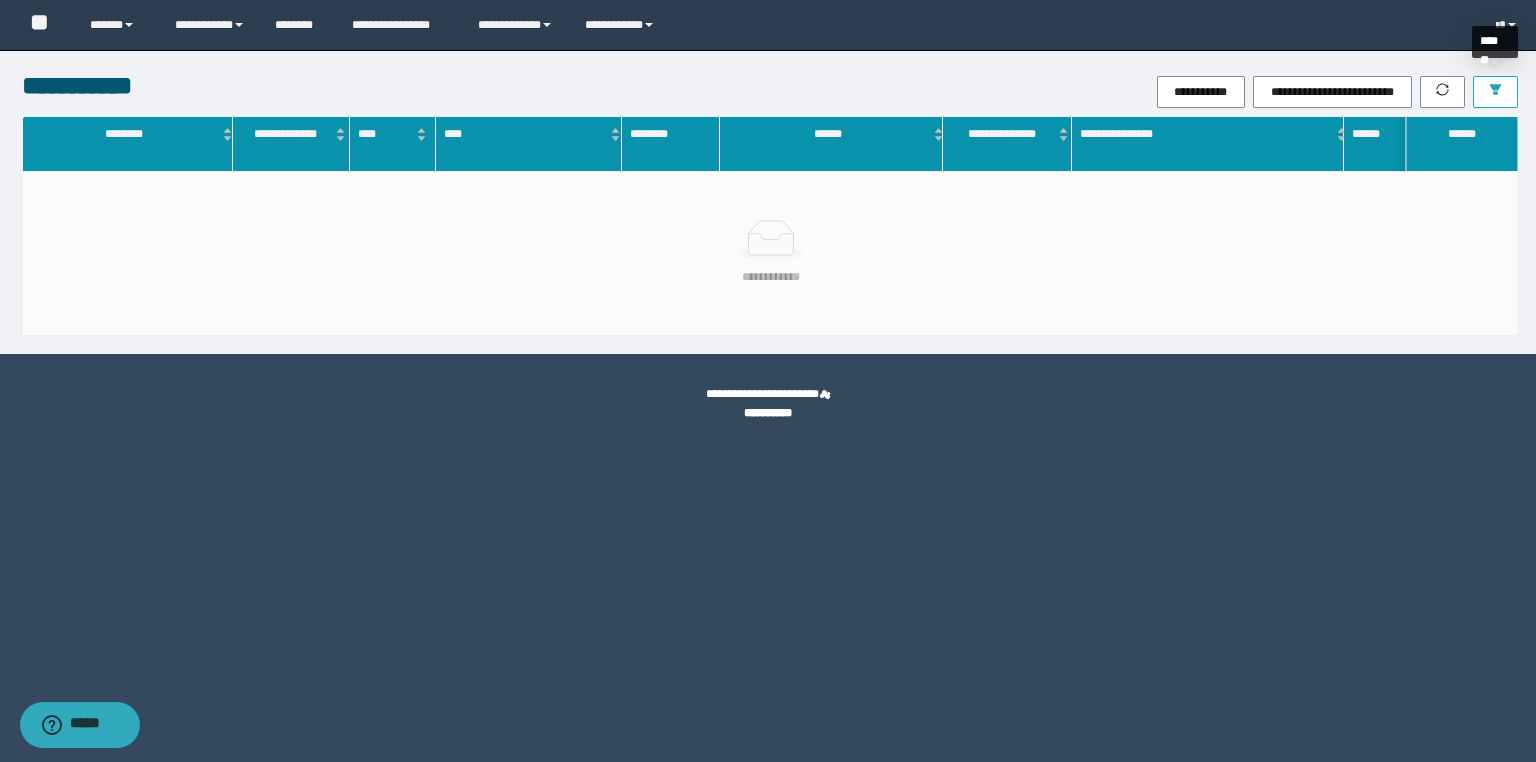 click at bounding box center (1495, 92) 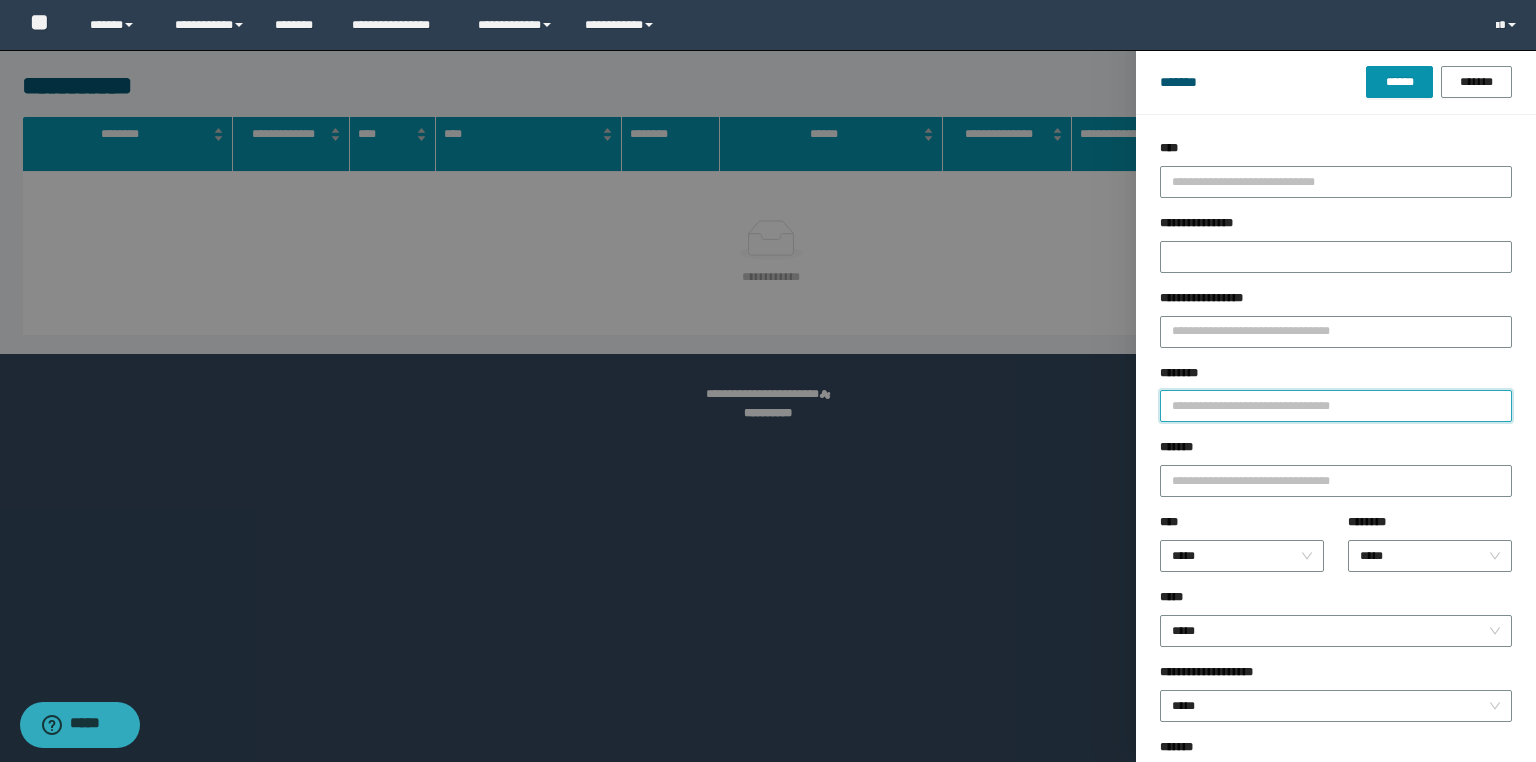 click on "********" at bounding box center [1336, 406] 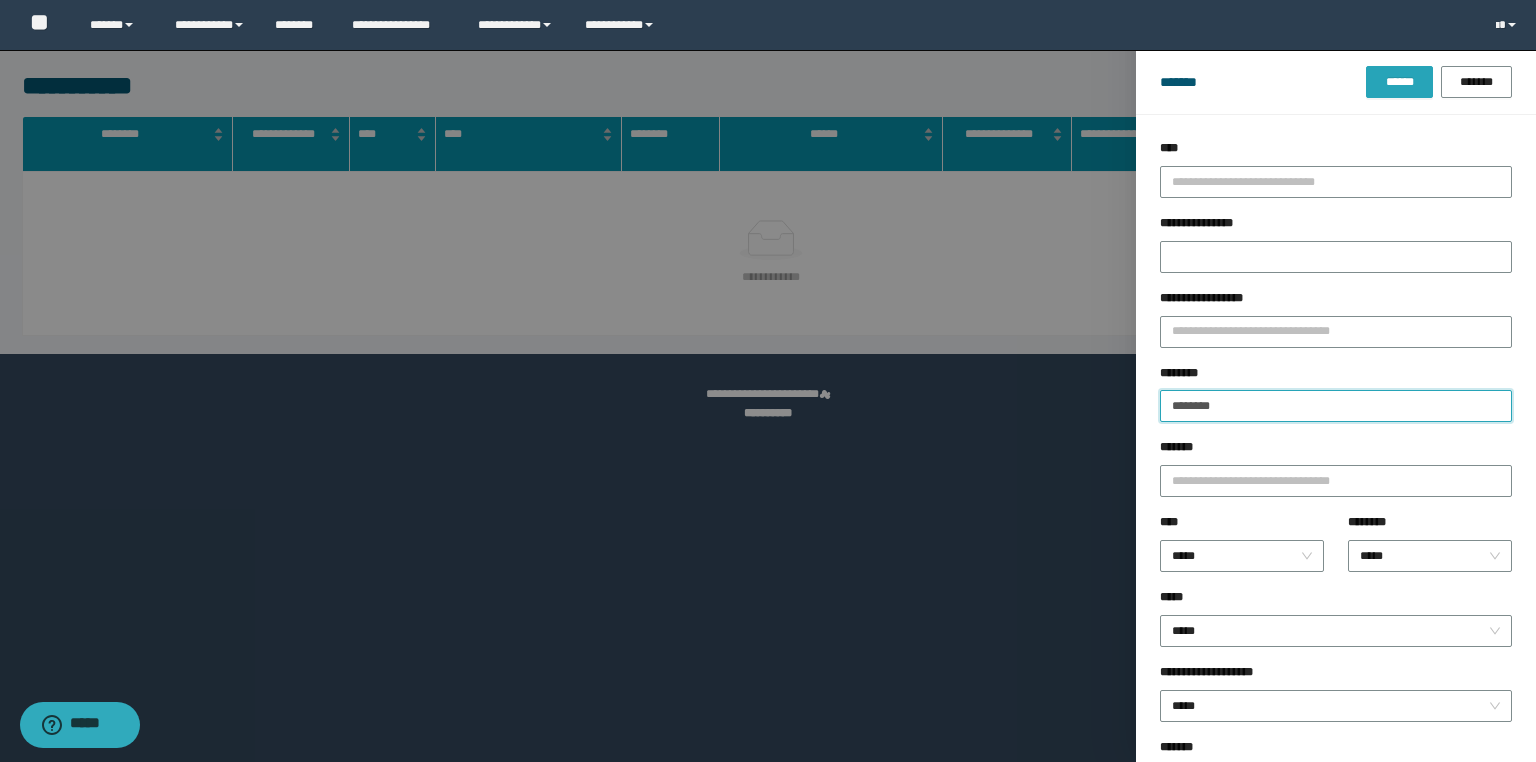 type on "********" 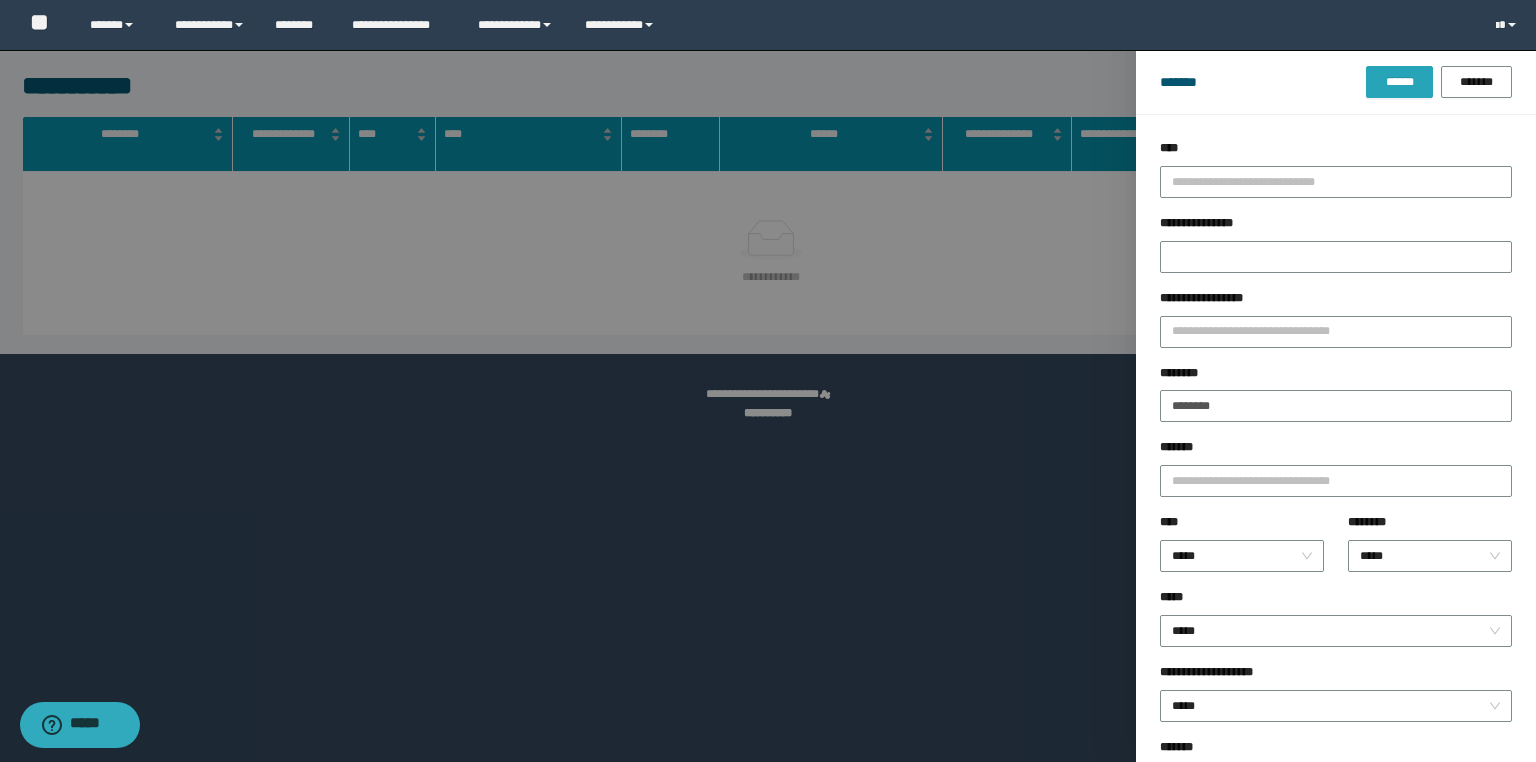 click on "******" at bounding box center (1399, 82) 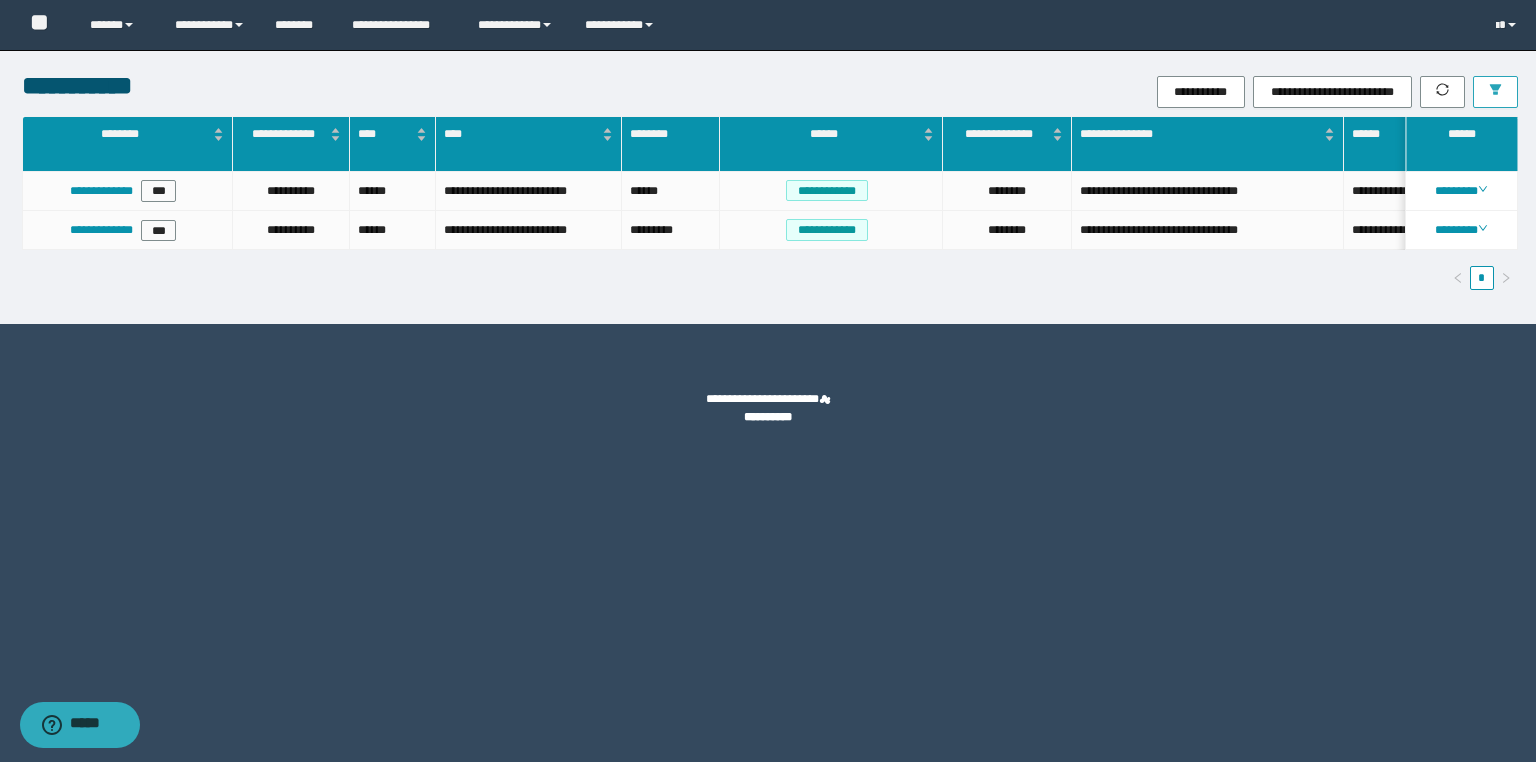click at bounding box center [1495, 92] 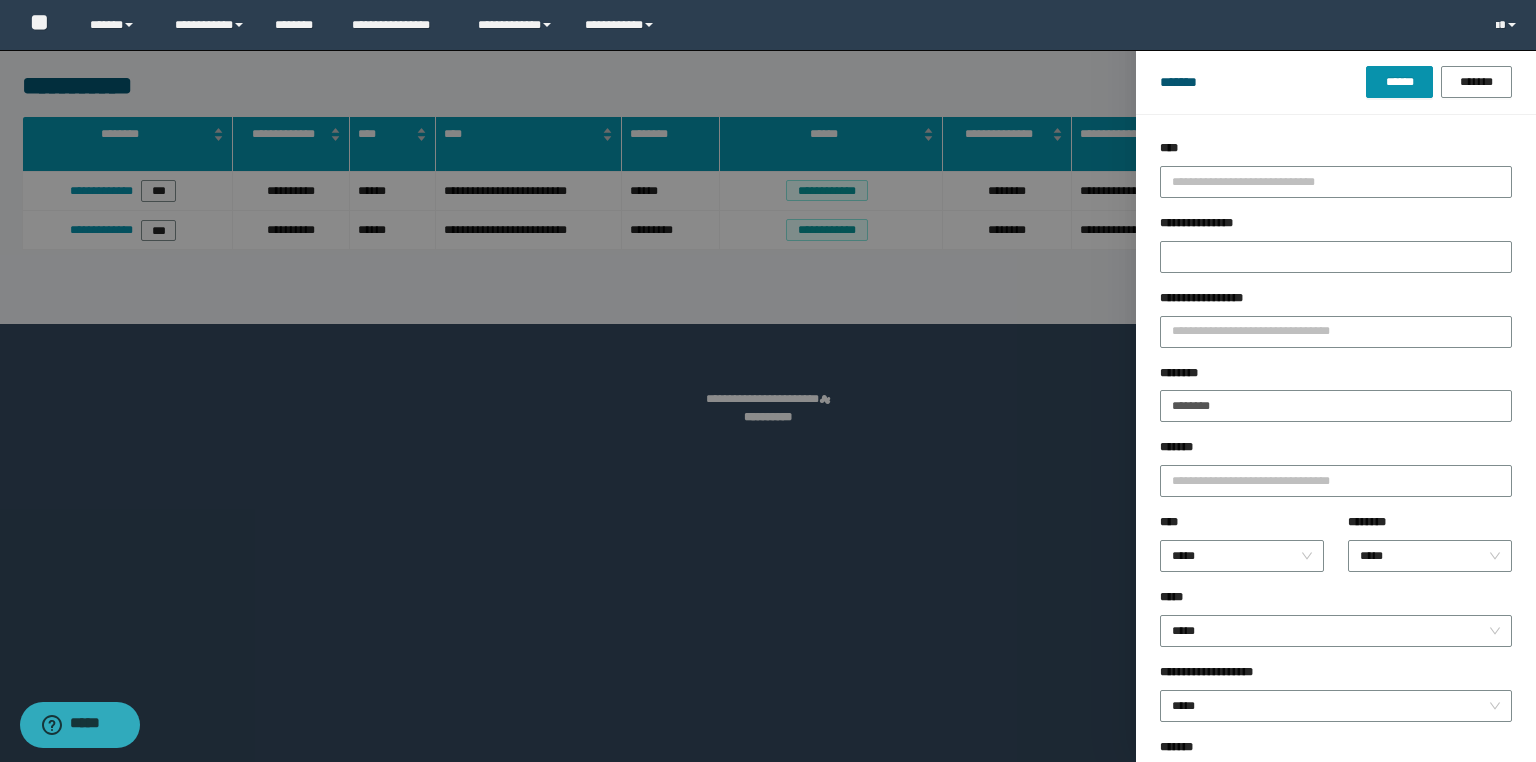 click at bounding box center [768, 381] 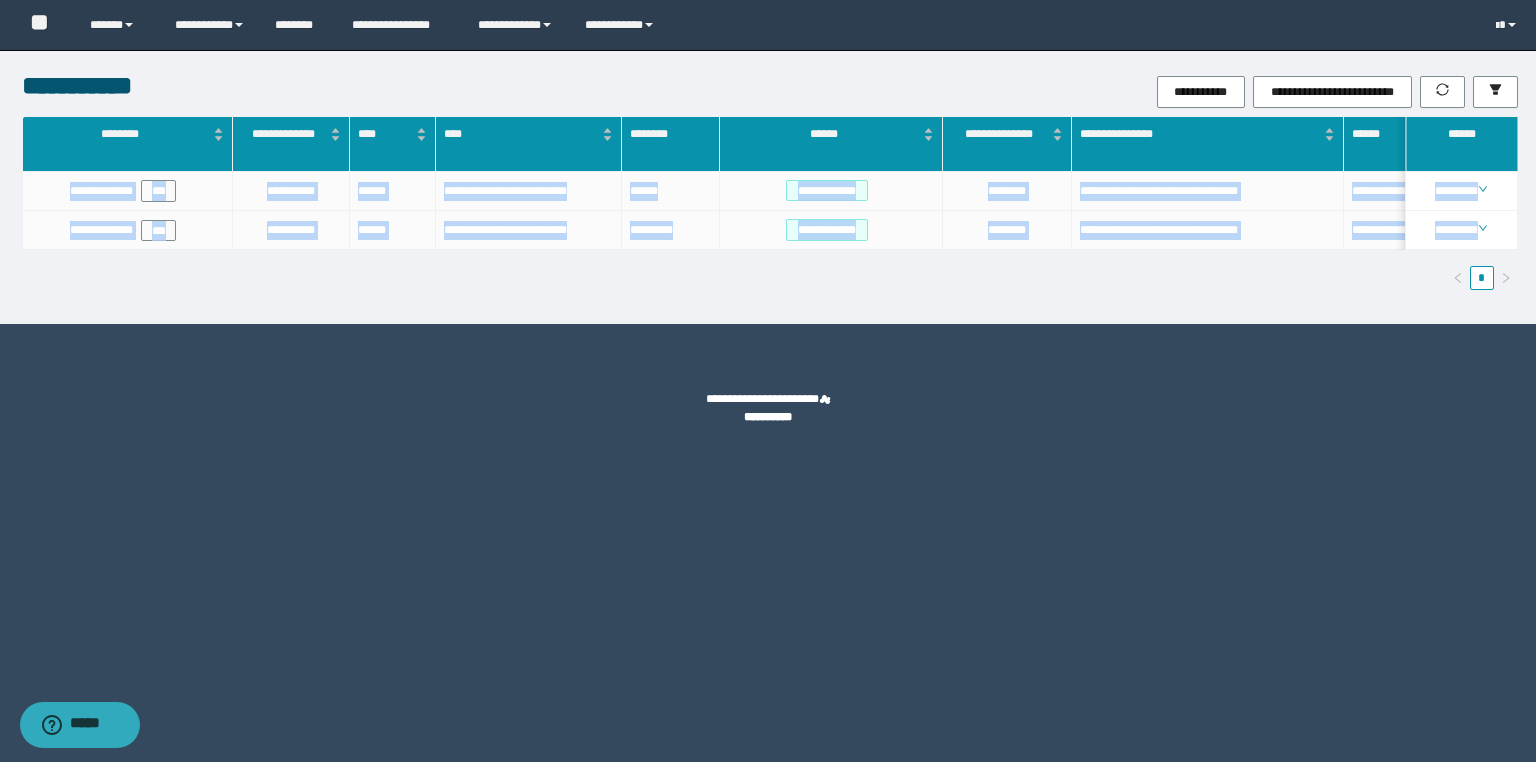 drag, startPoint x: 1064, startPoint y: 294, endPoint x: 1180, endPoint y: 299, distance: 116.10771 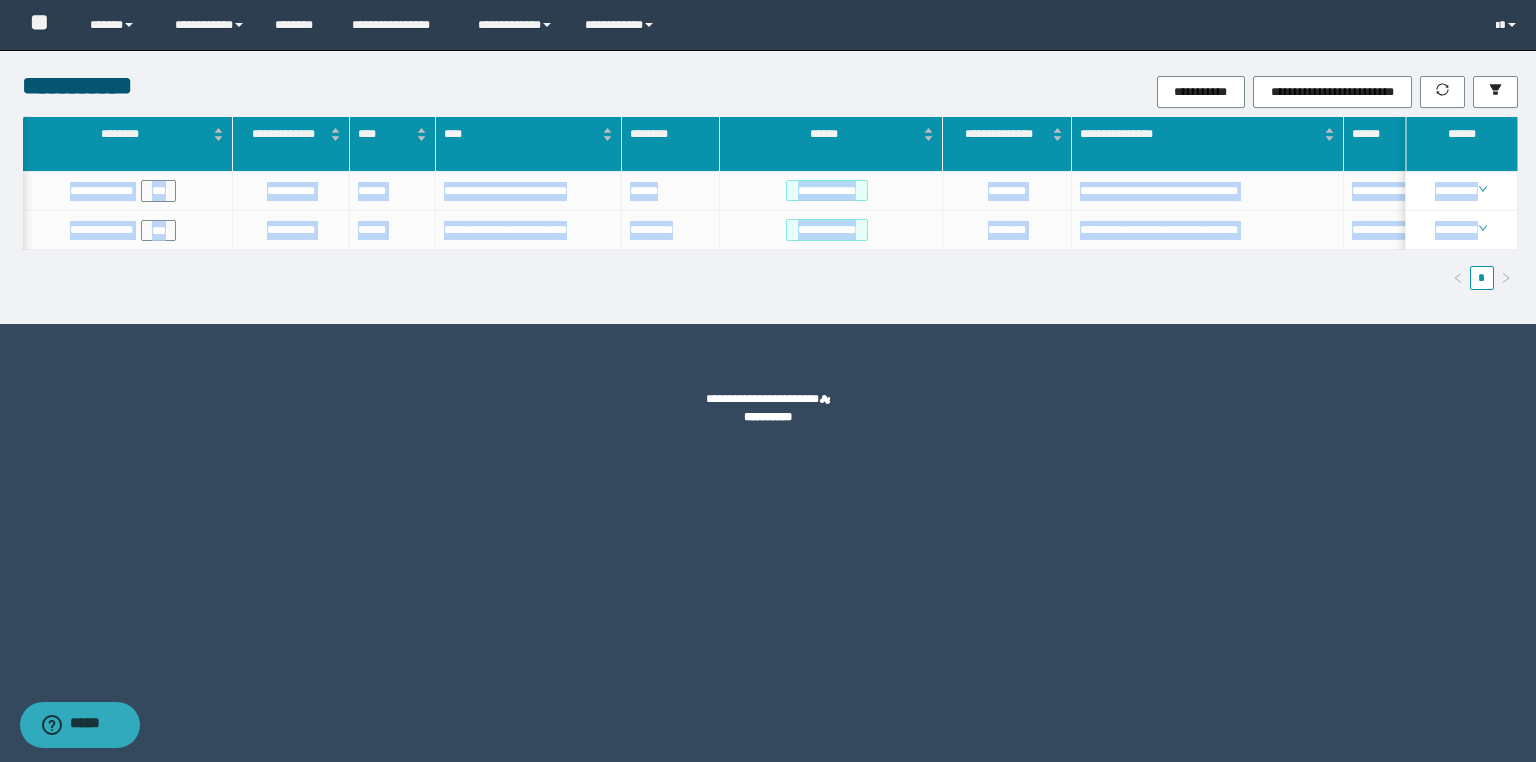 scroll, scrollTop: 0, scrollLeft: 316, axis: horizontal 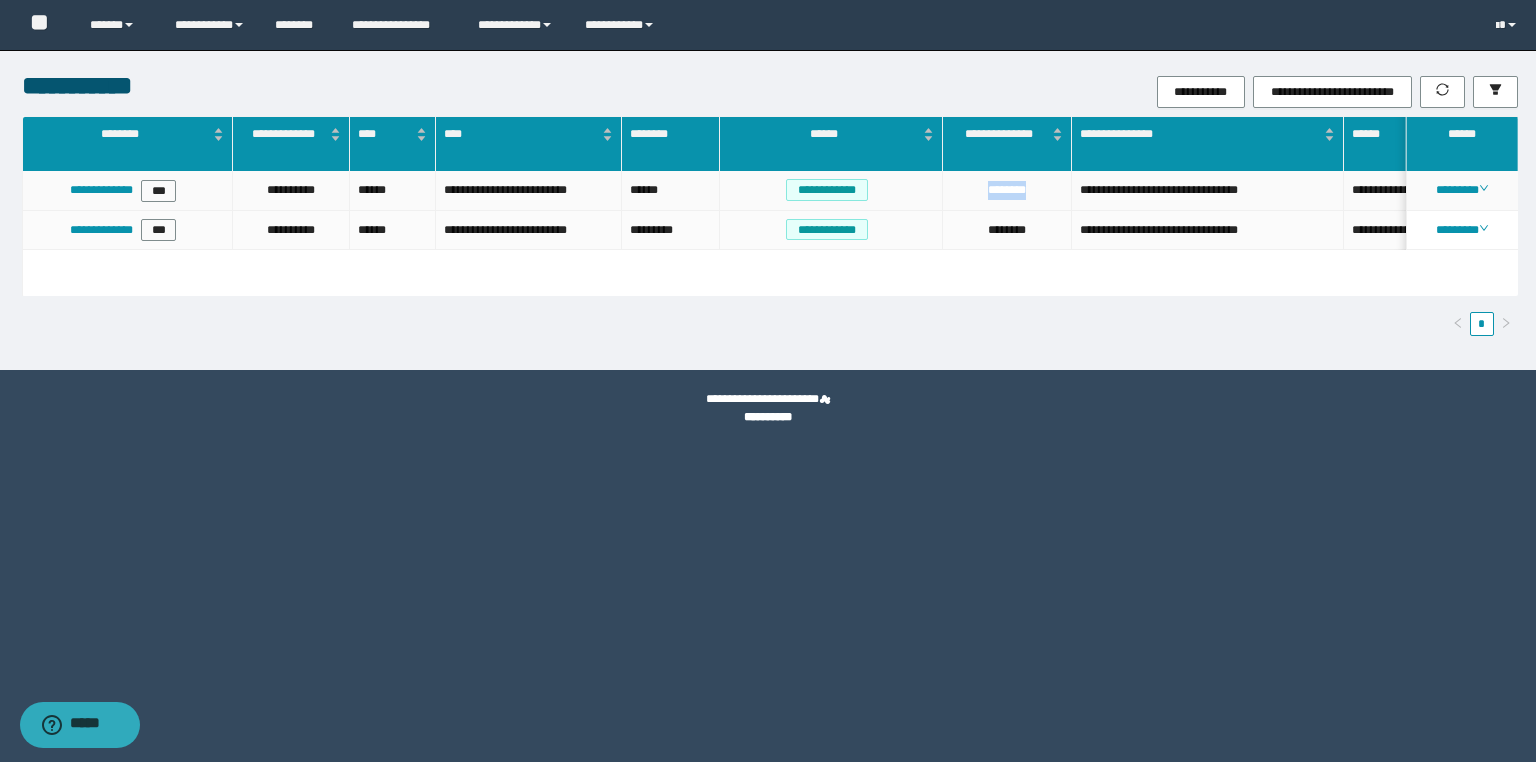 drag, startPoint x: 982, startPoint y: 188, endPoint x: 1010, endPoint y: 186, distance: 28.071337 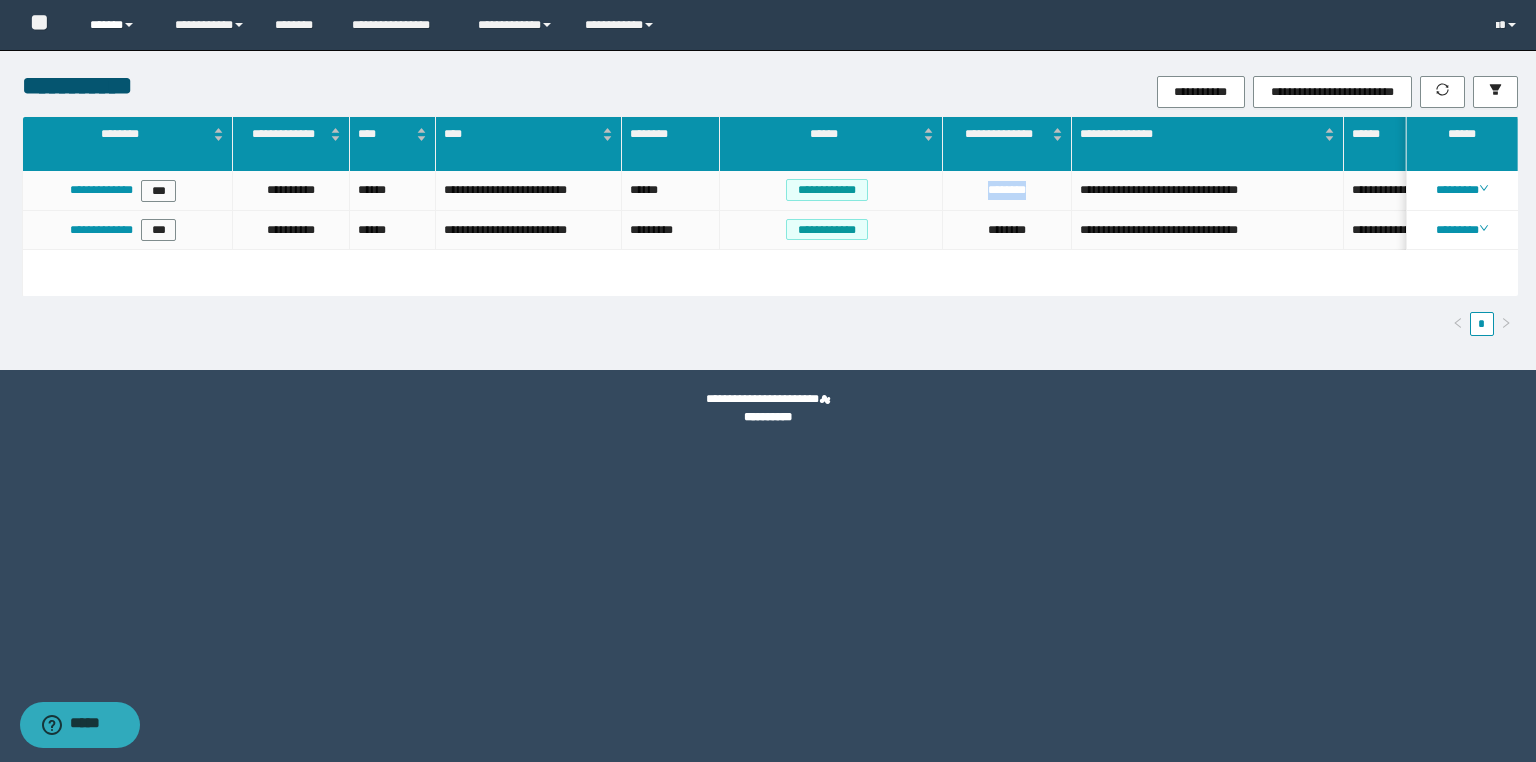 click on "******" at bounding box center [117, 25] 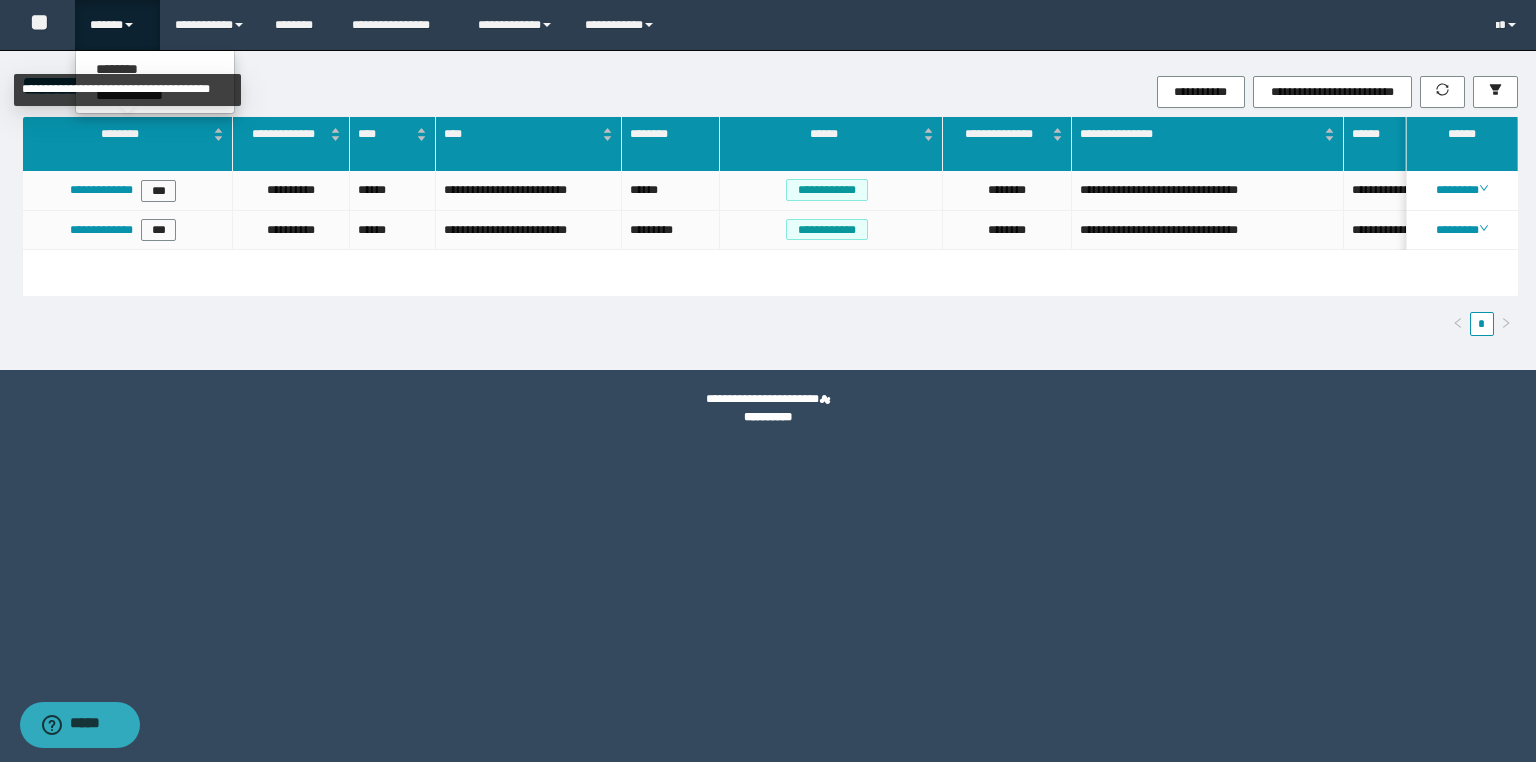 click on "**********" at bounding box center (127, 90) 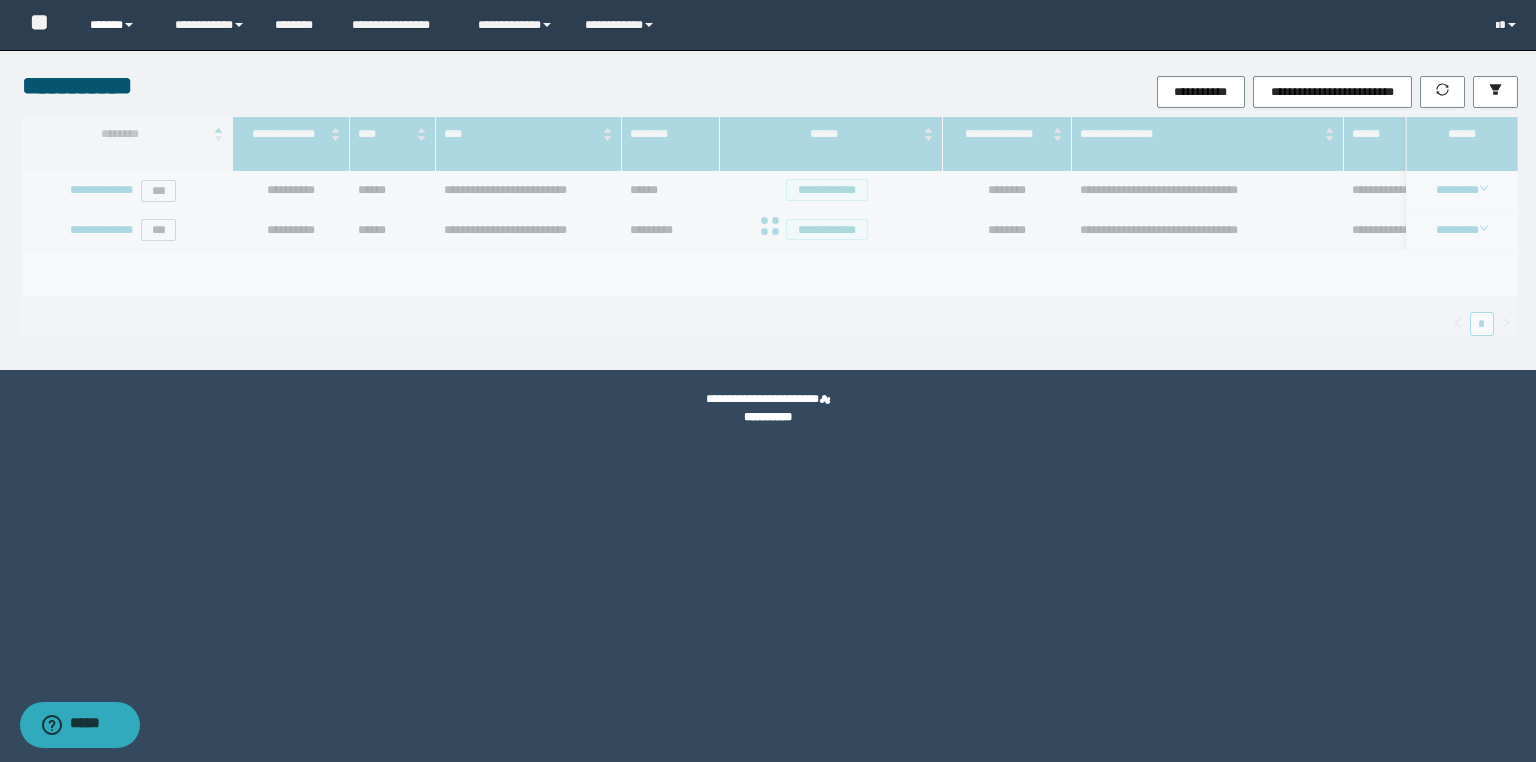 click on "******" at bounding box center (117, 25) 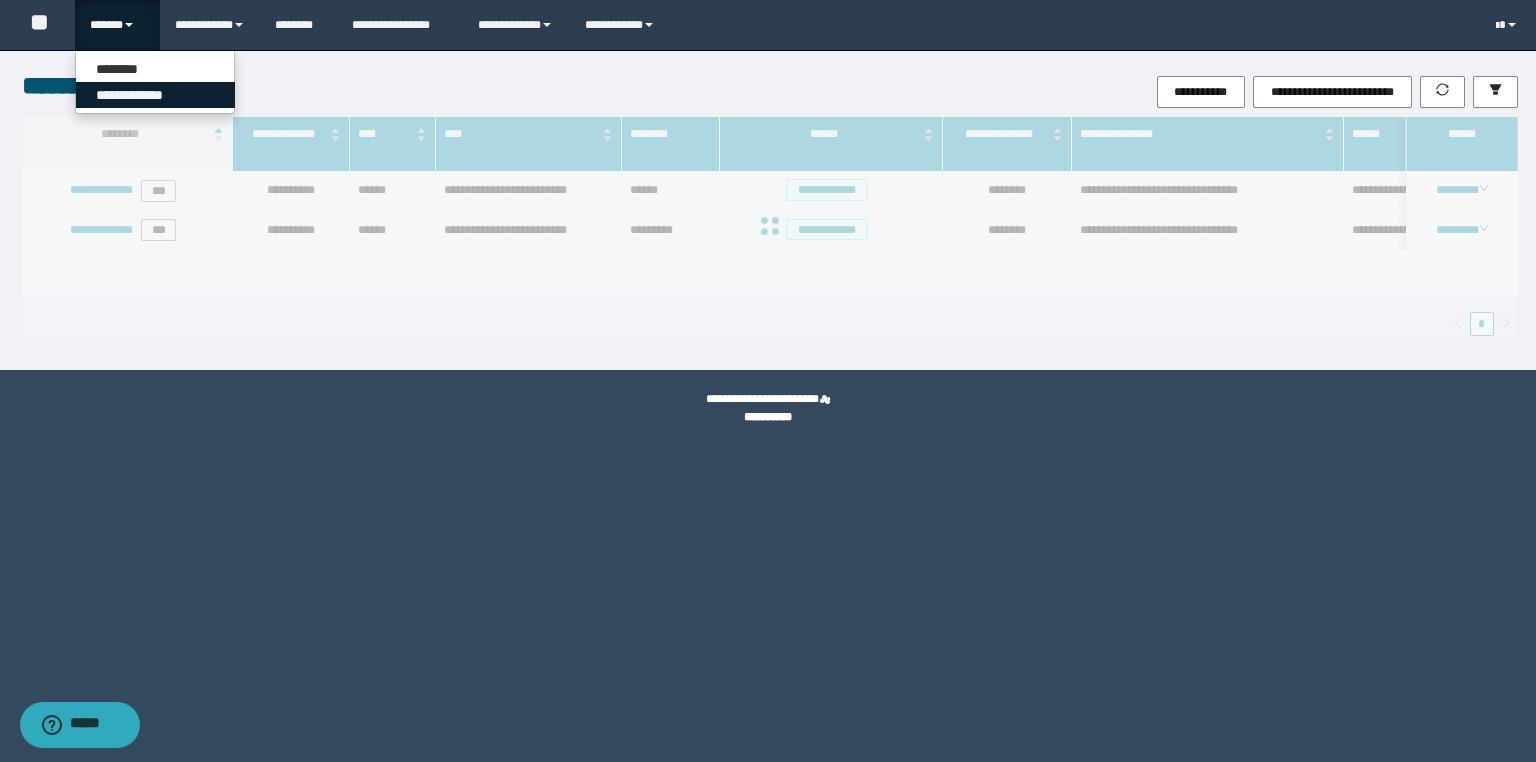 click on "**********" at bounding box center (155, 95) 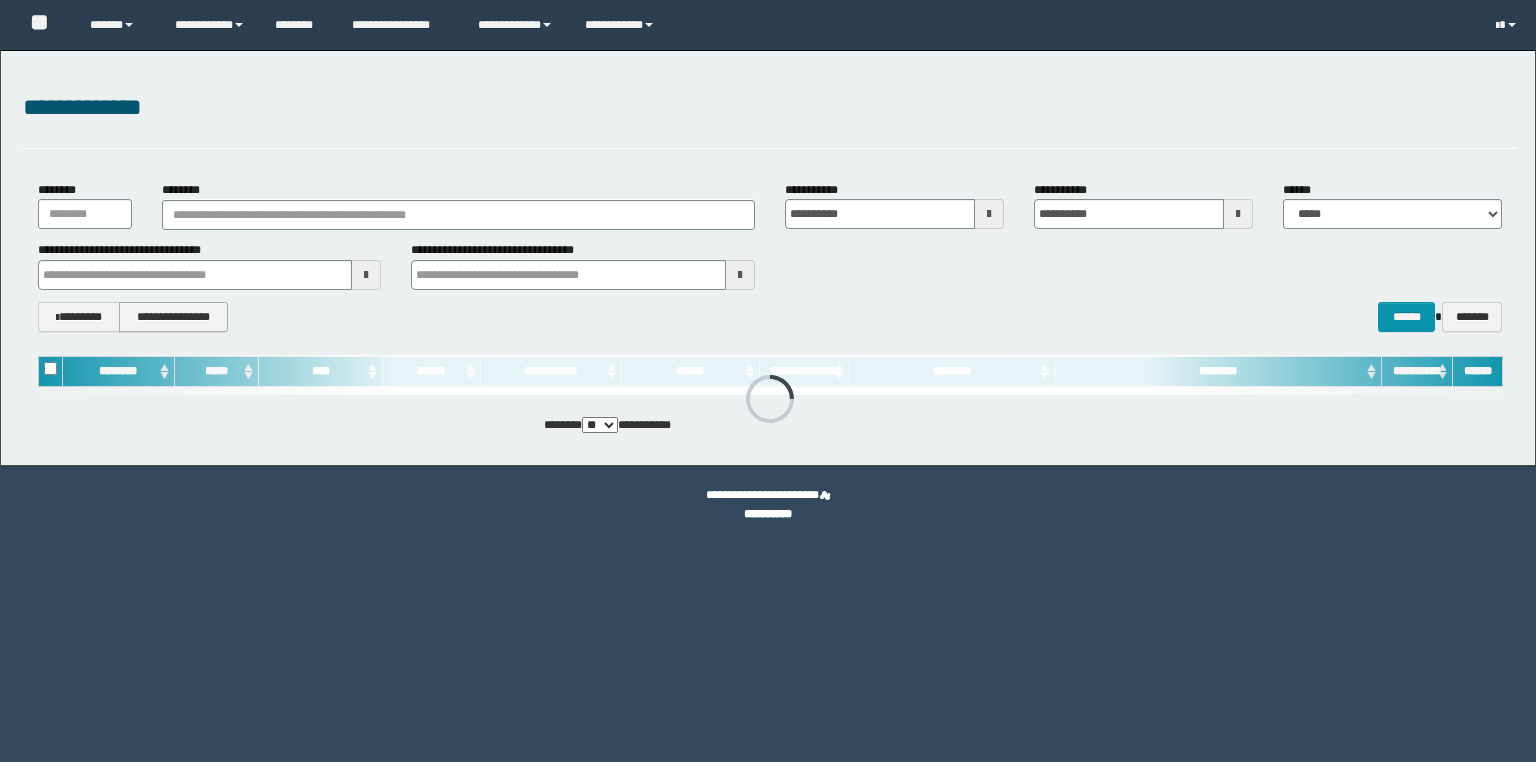 scroll, scrollTop: 0, scrollLeft: 0, axis: both 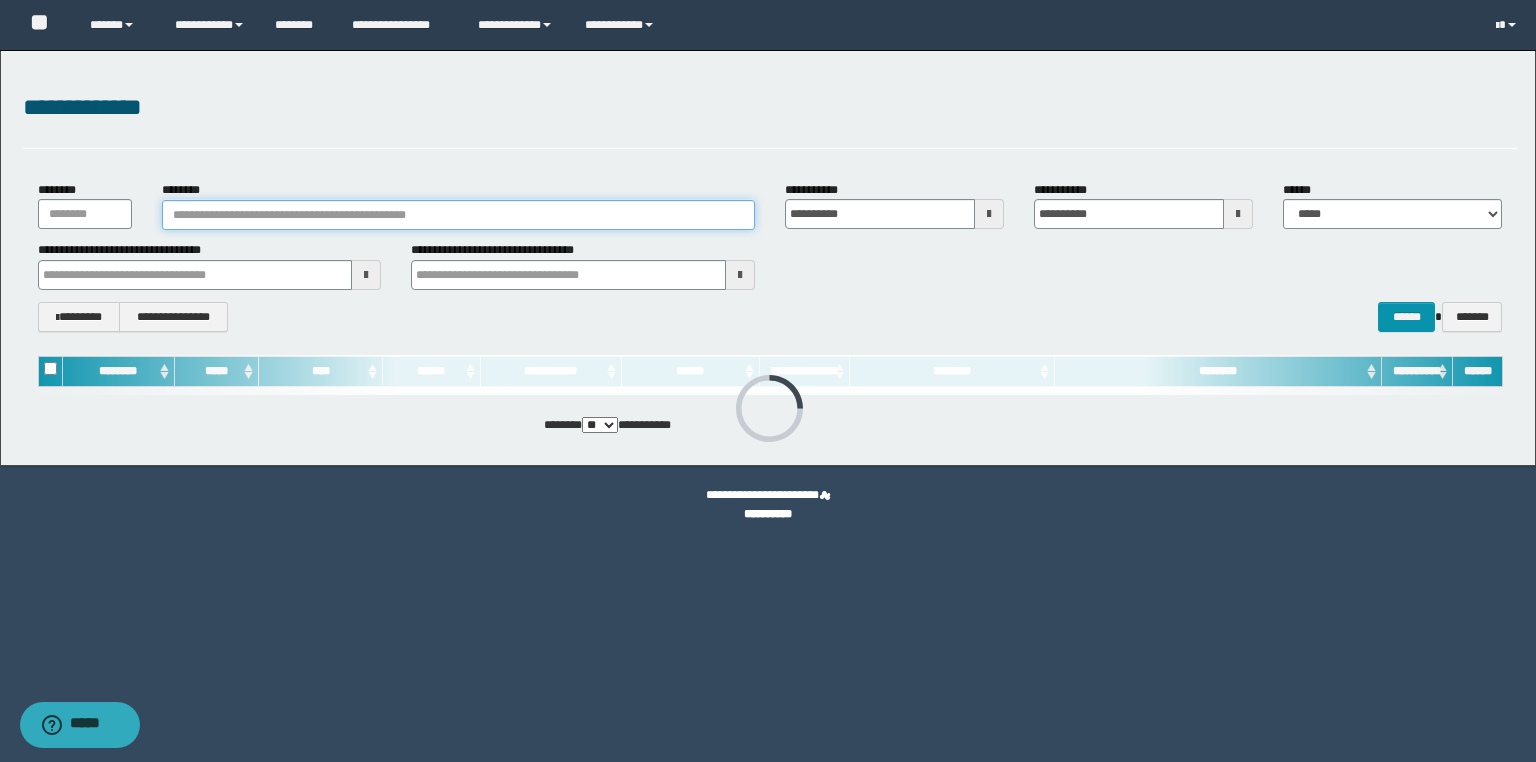 click on "********" at bounding box center [458, 215] 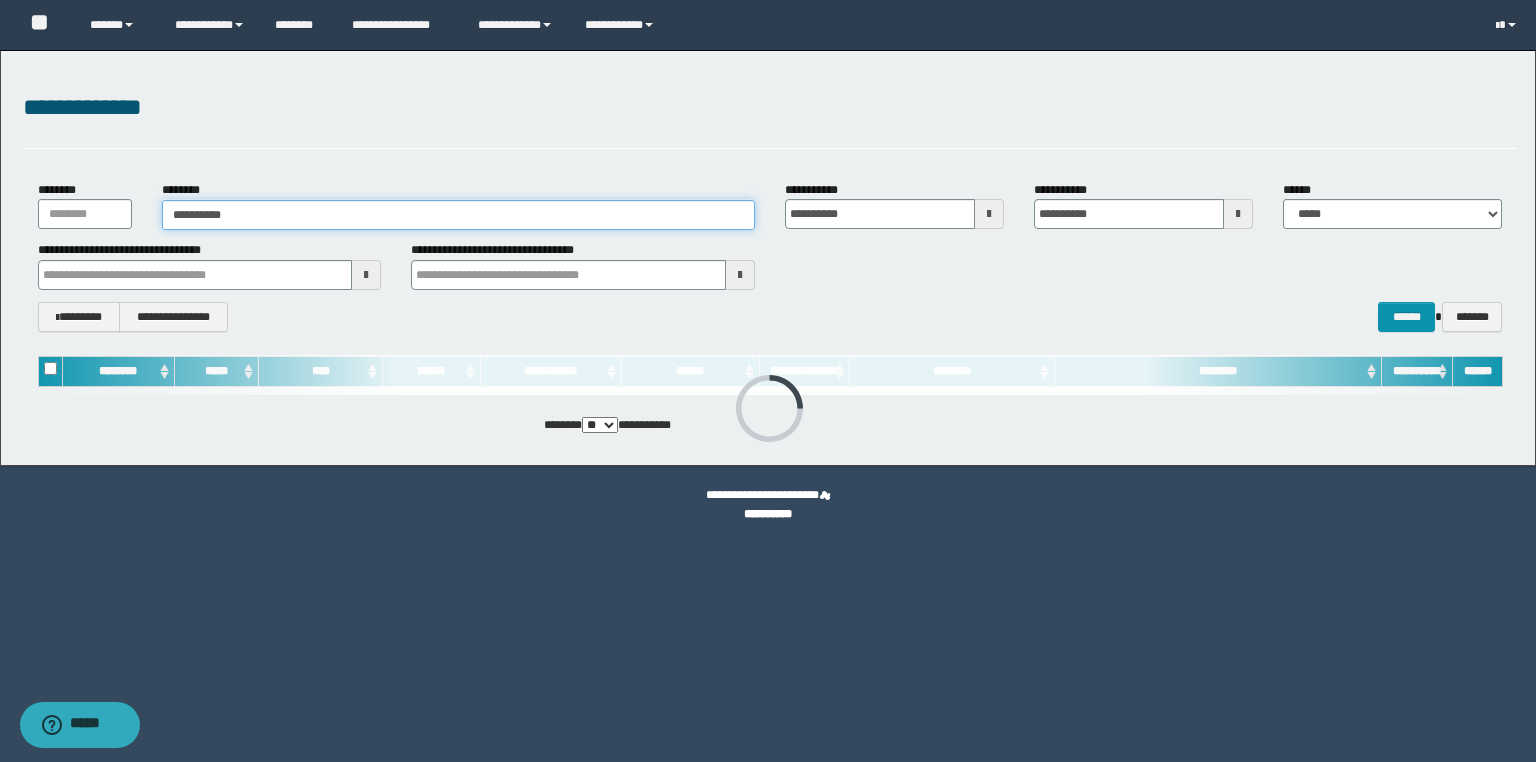 type on "**********" 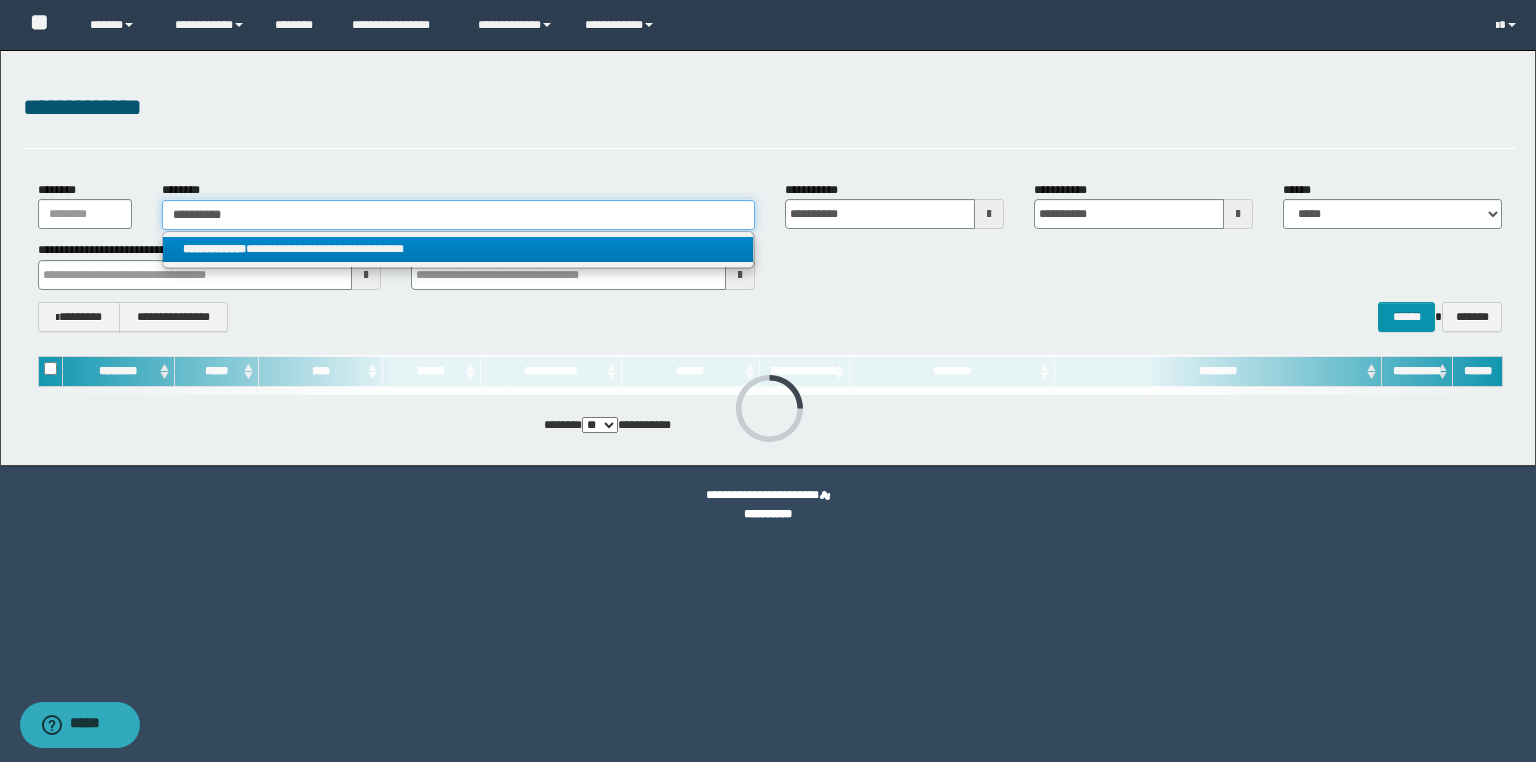 type on "**********" 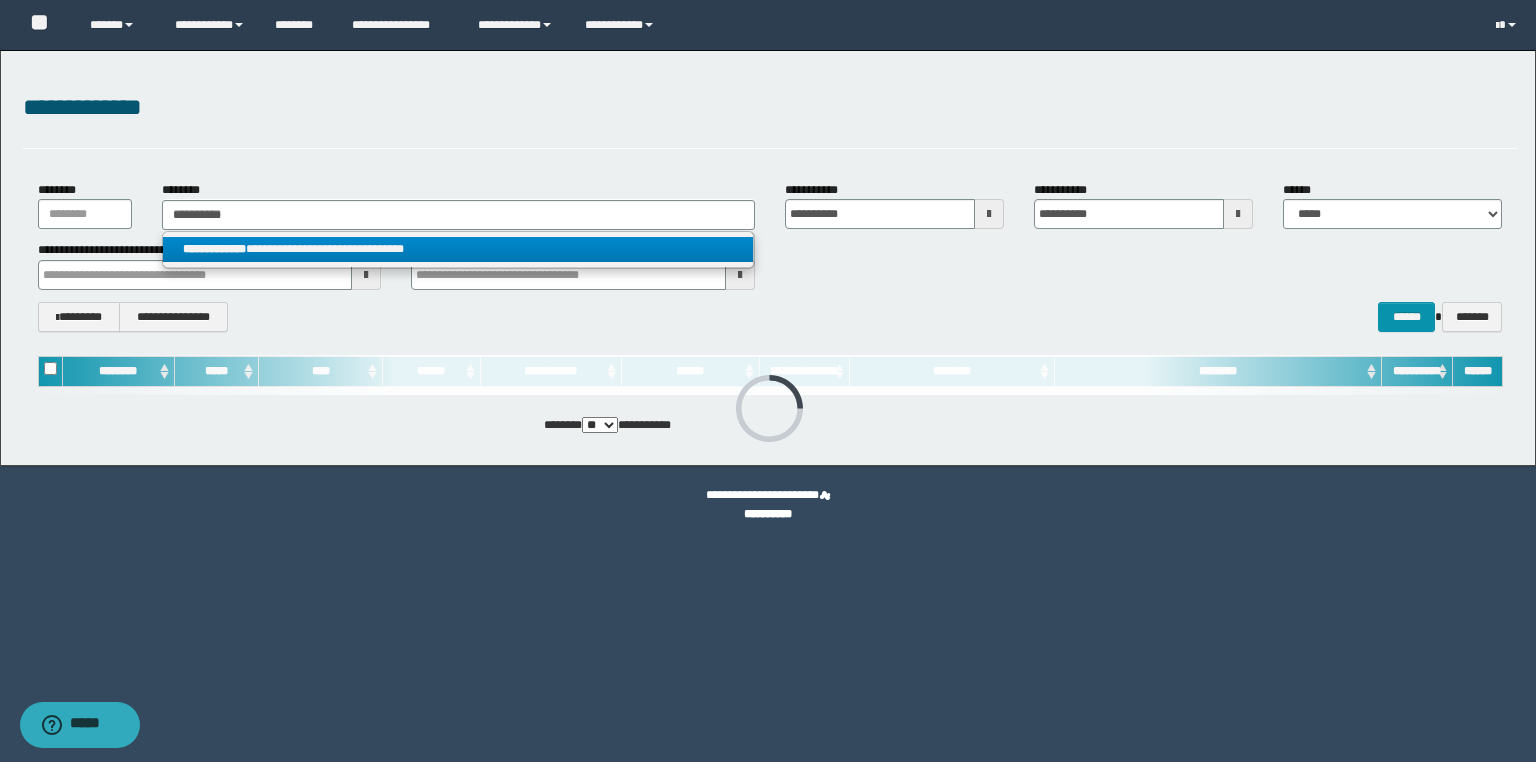 click on "**********" at bounding box center (458, 249) 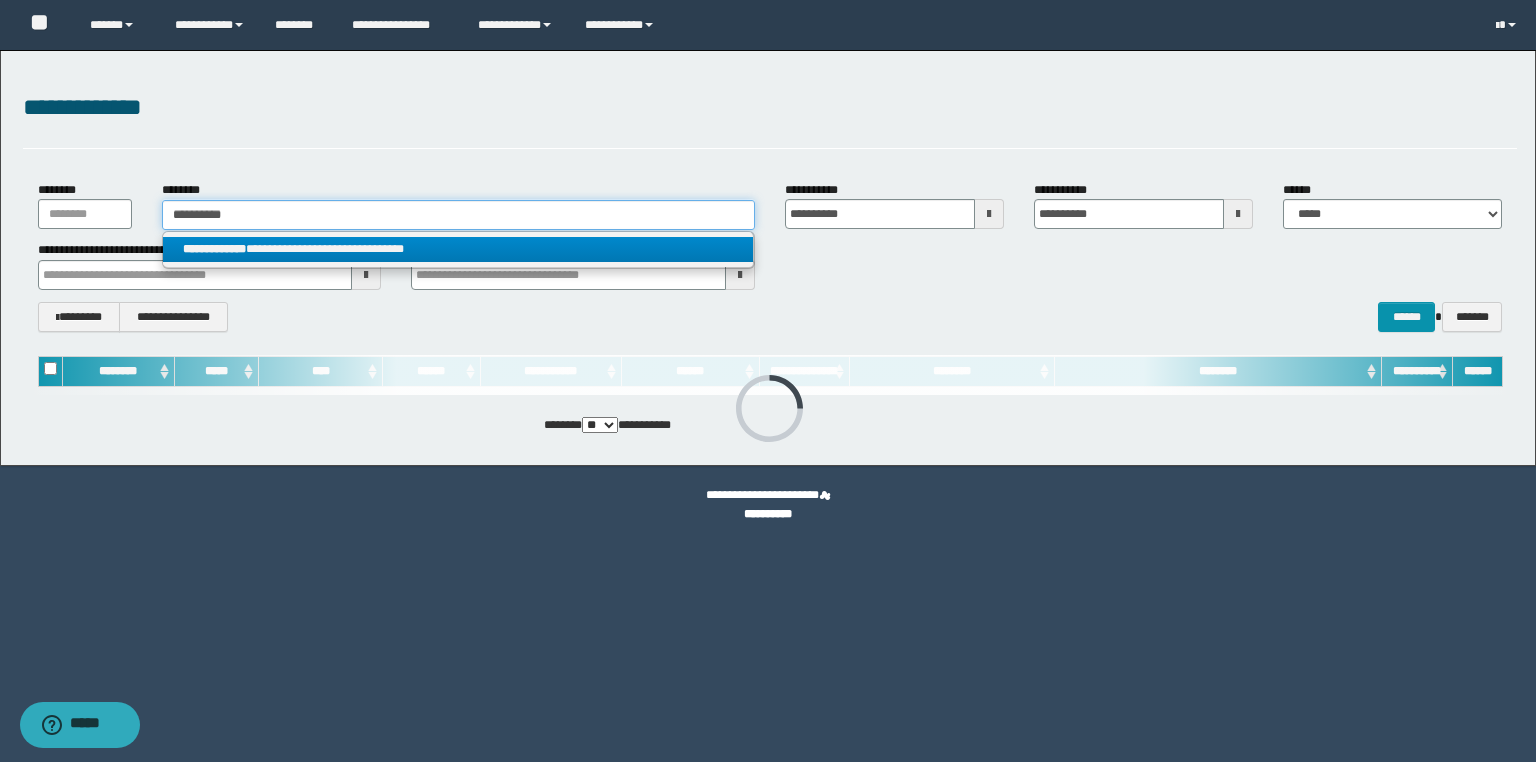 type 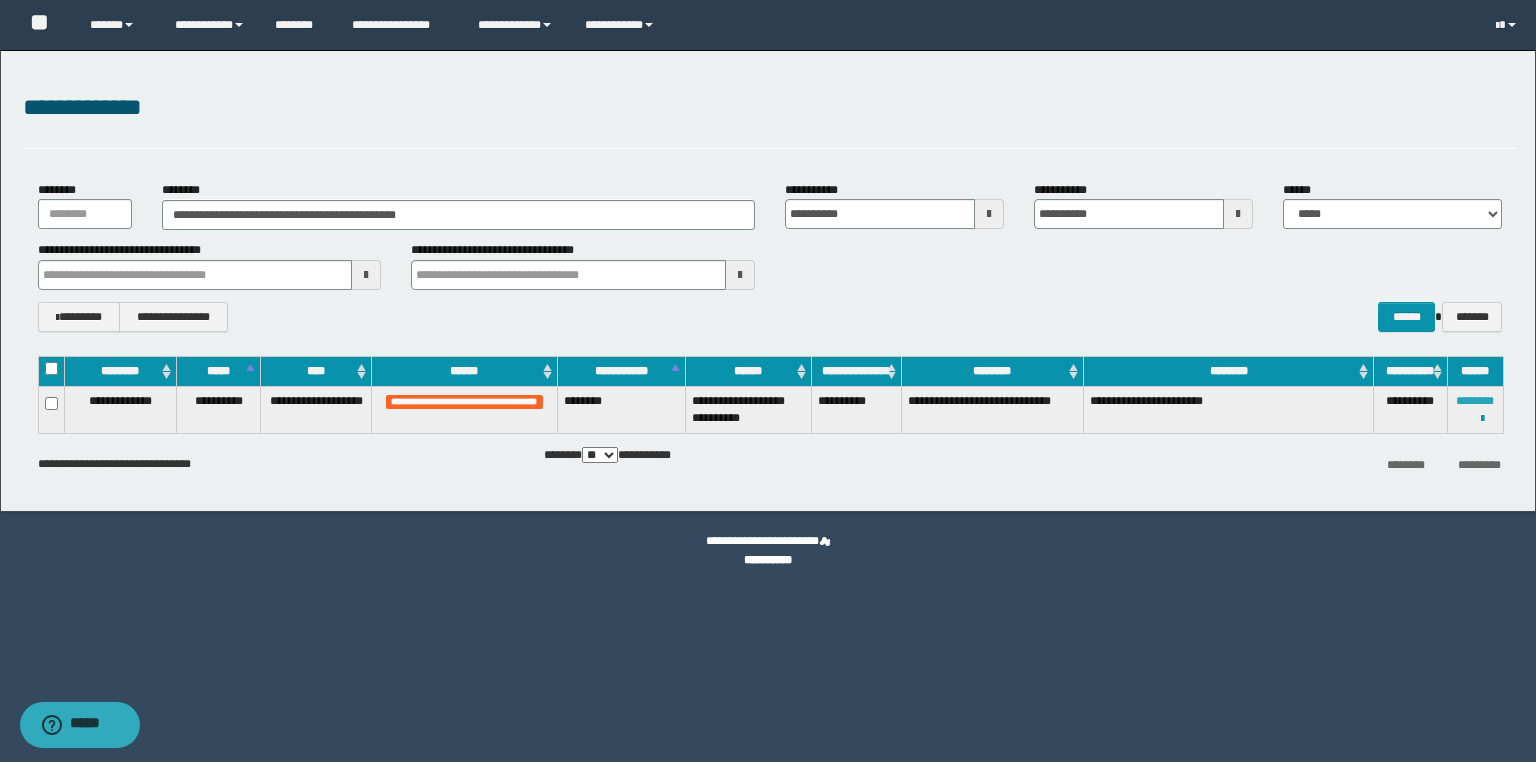 click on "********" at bounding box center [1475, 401] 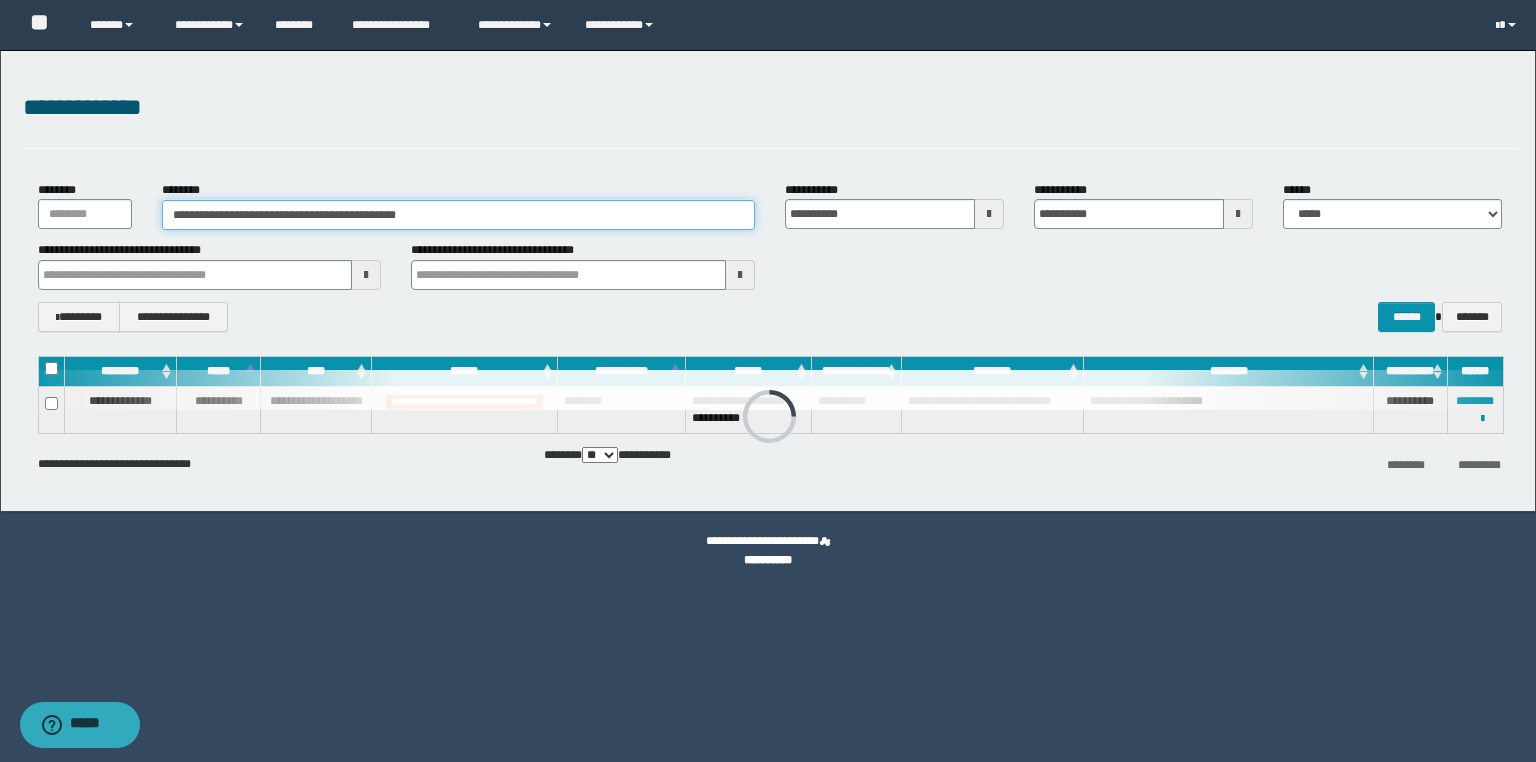 drag, startPoint x: 494, startPoint y: 211, endPoint x: 0, endPoint y: 145, distance: 498.3894 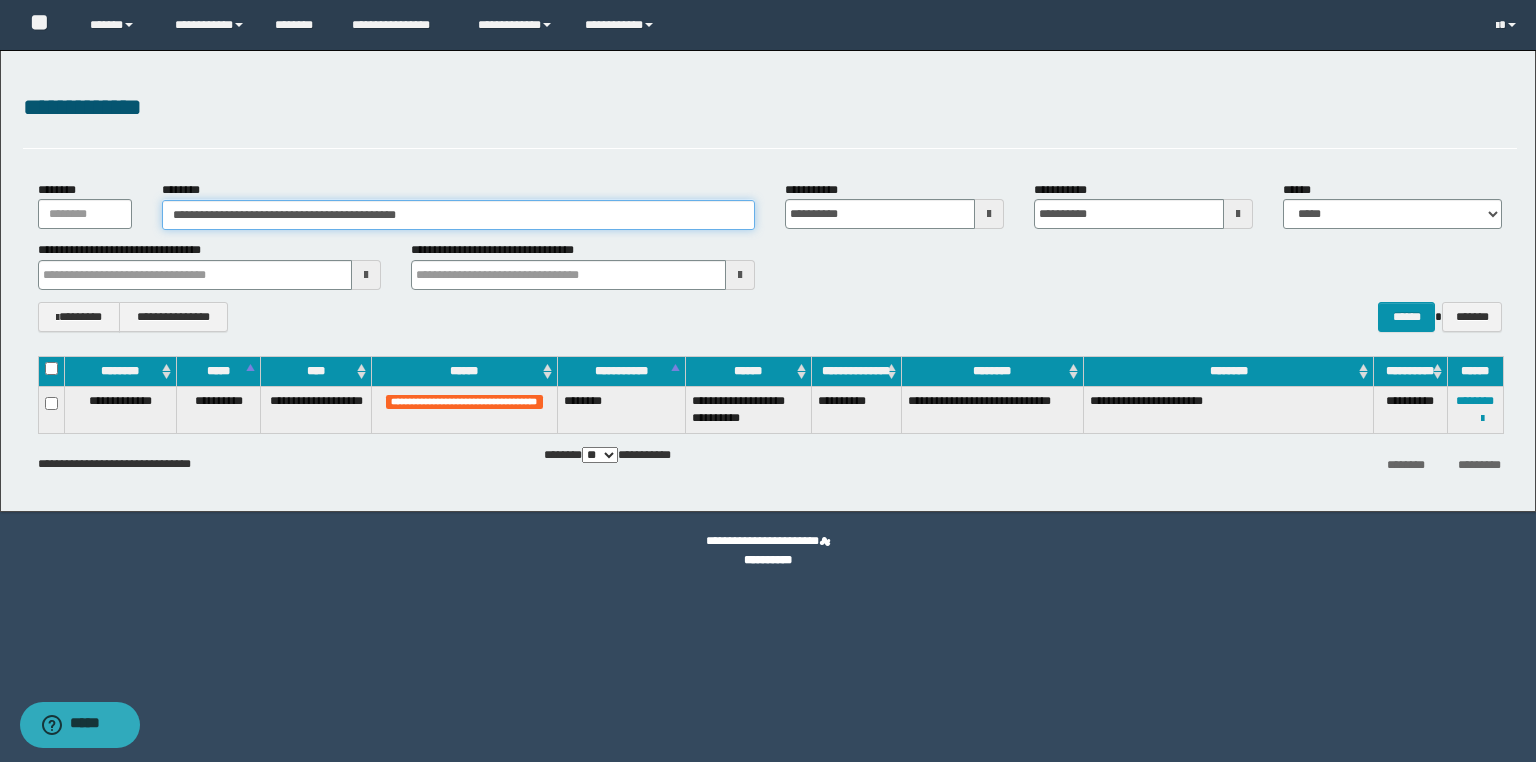paste 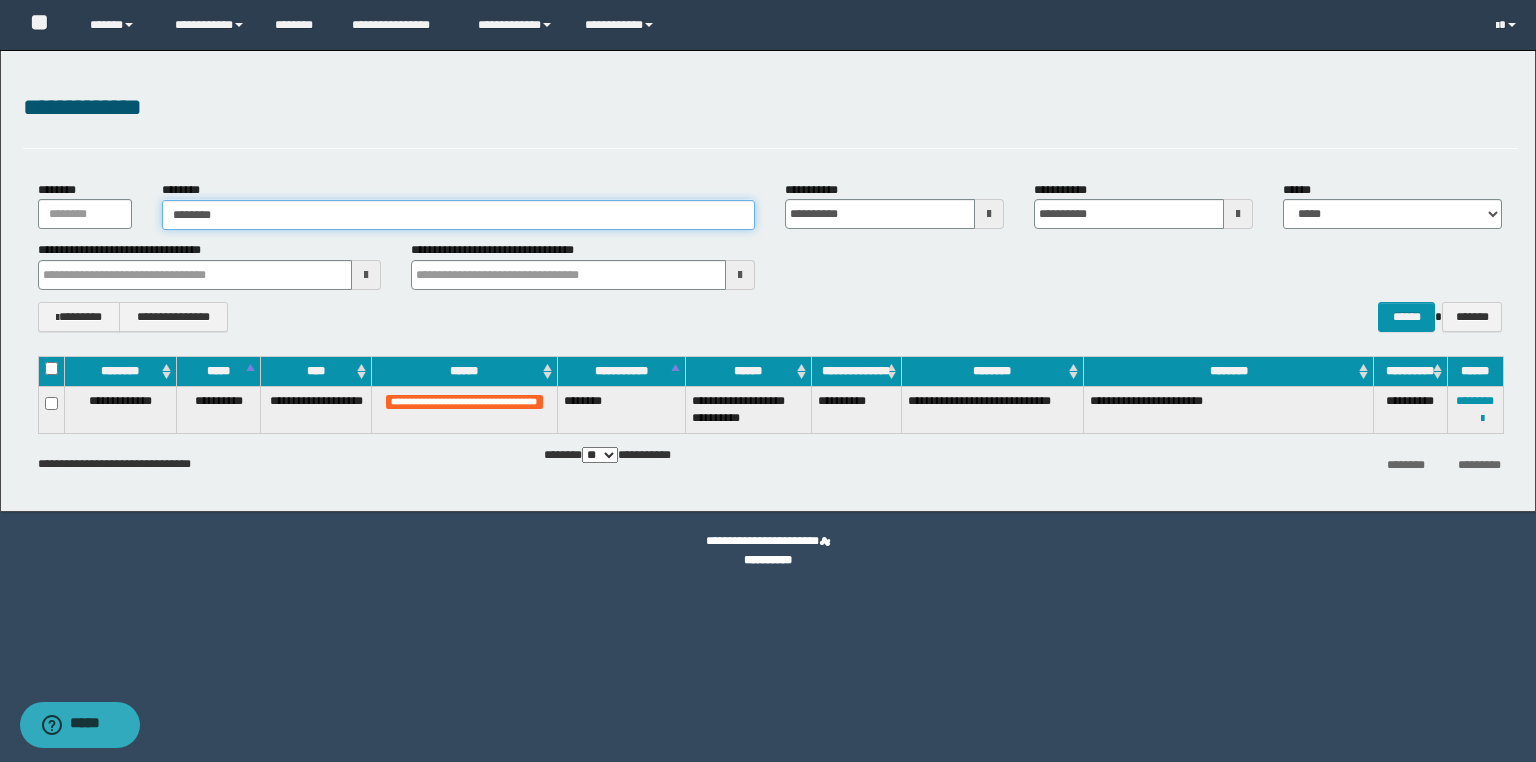 type on "********" 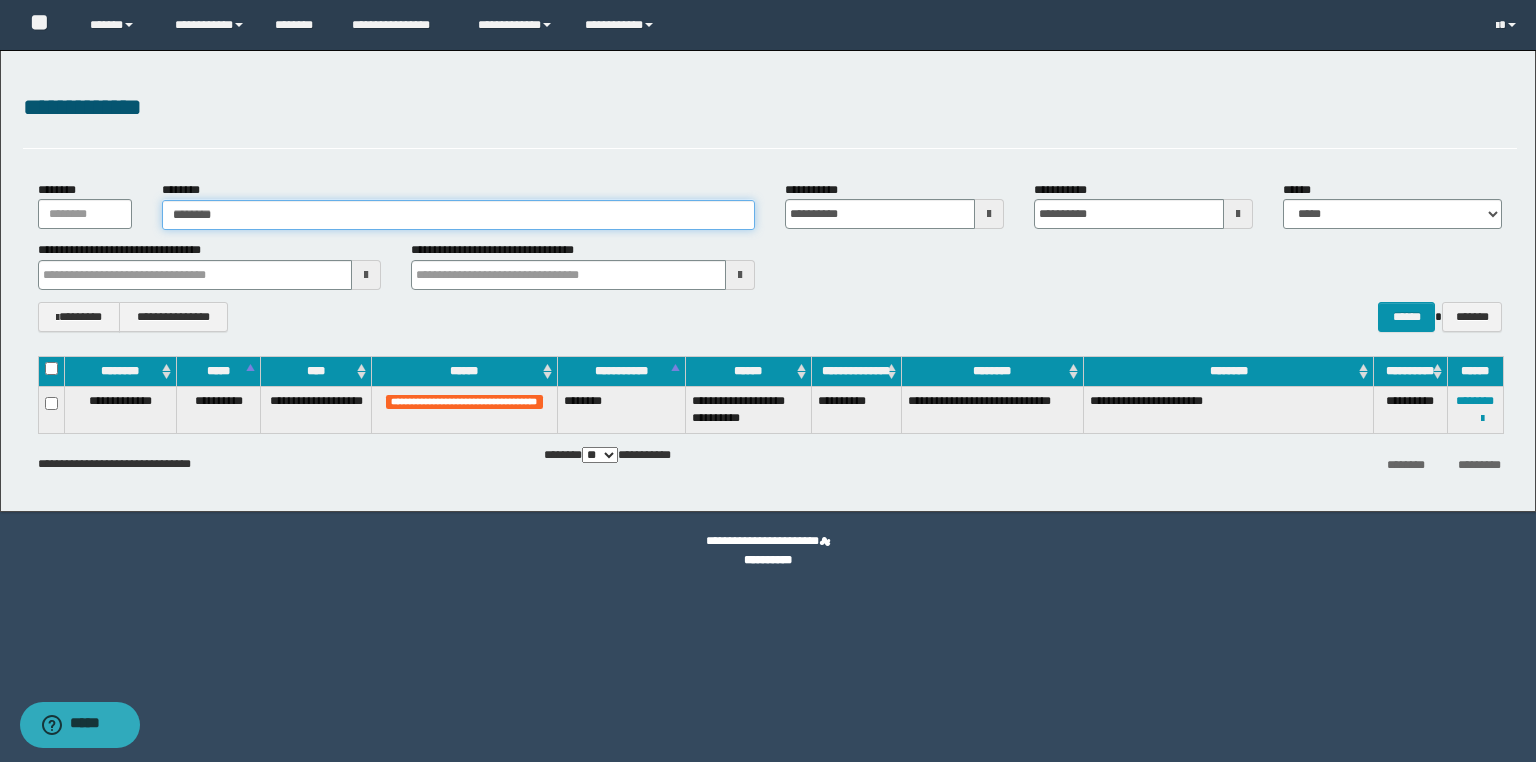 type on "********" 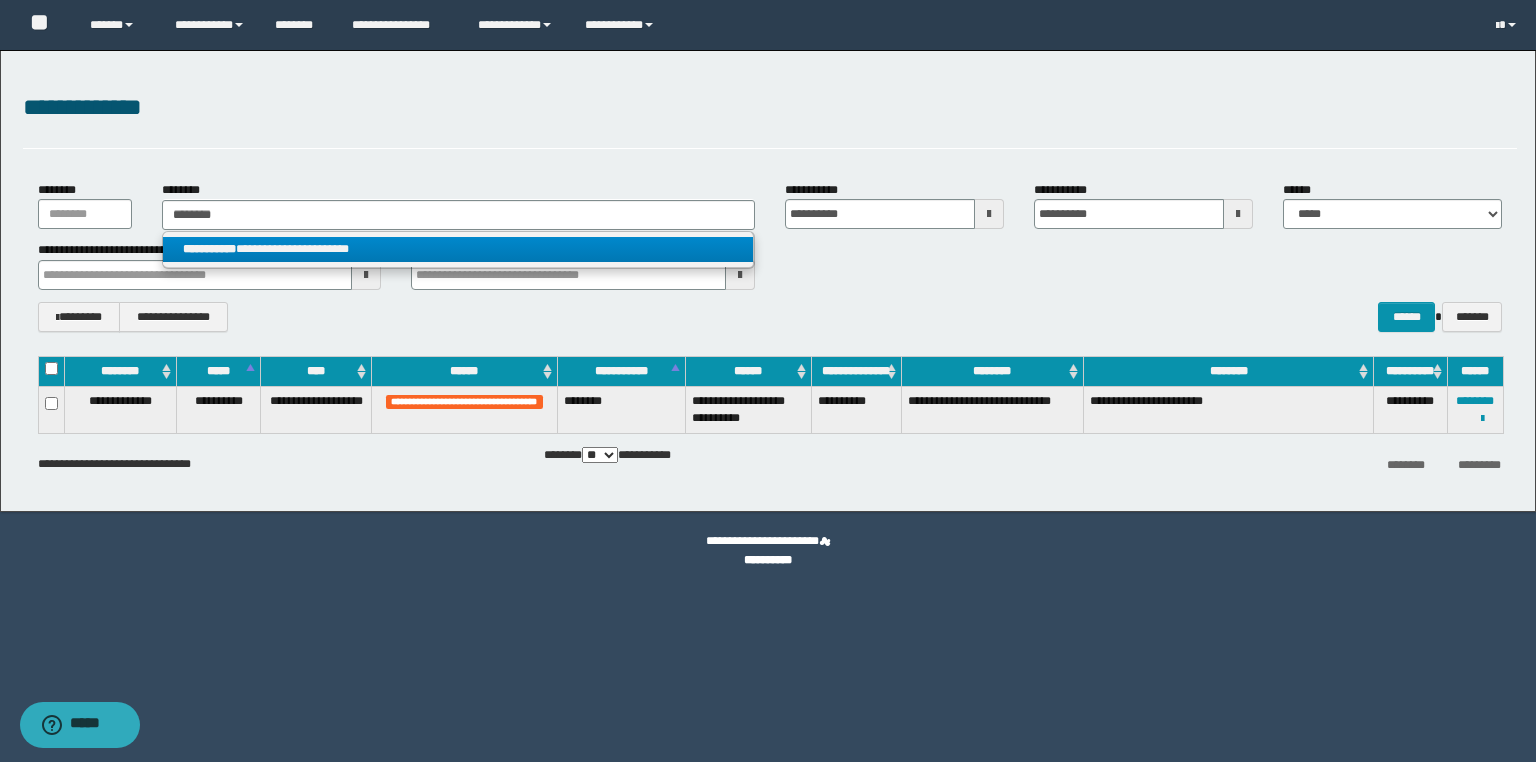 click on "**********" at bounding box center (209, 249) 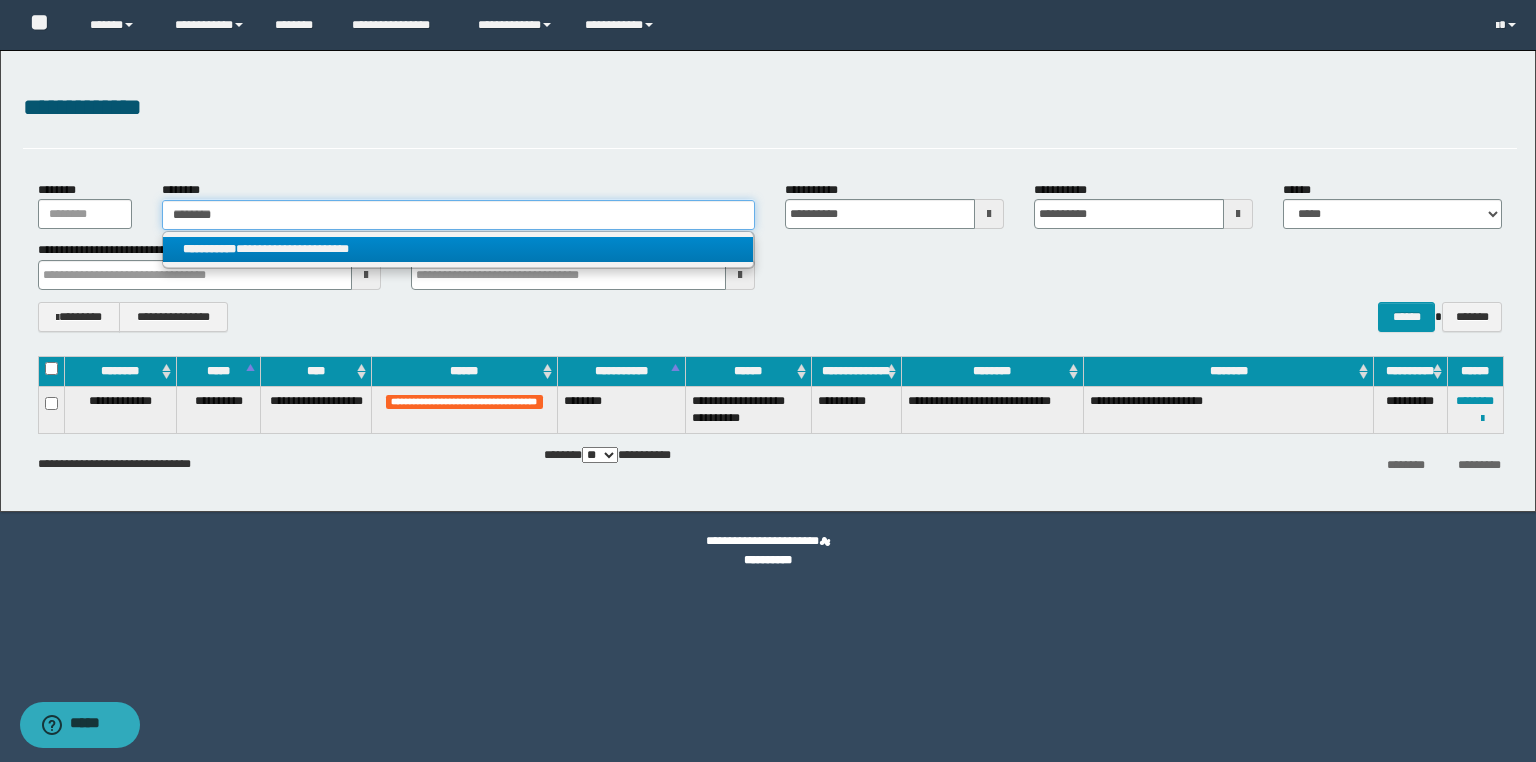 type 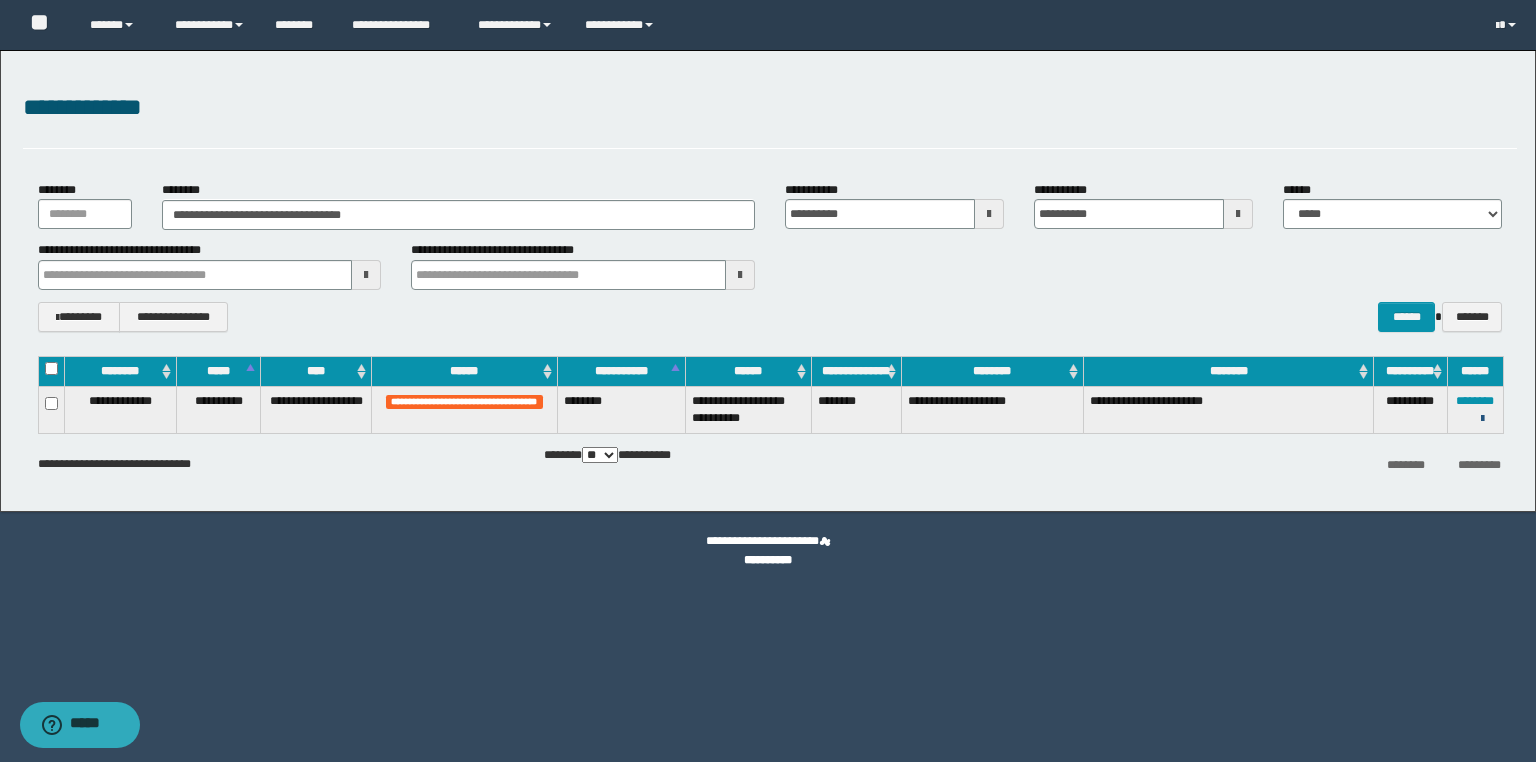 click at bounding box center (1482, 419) 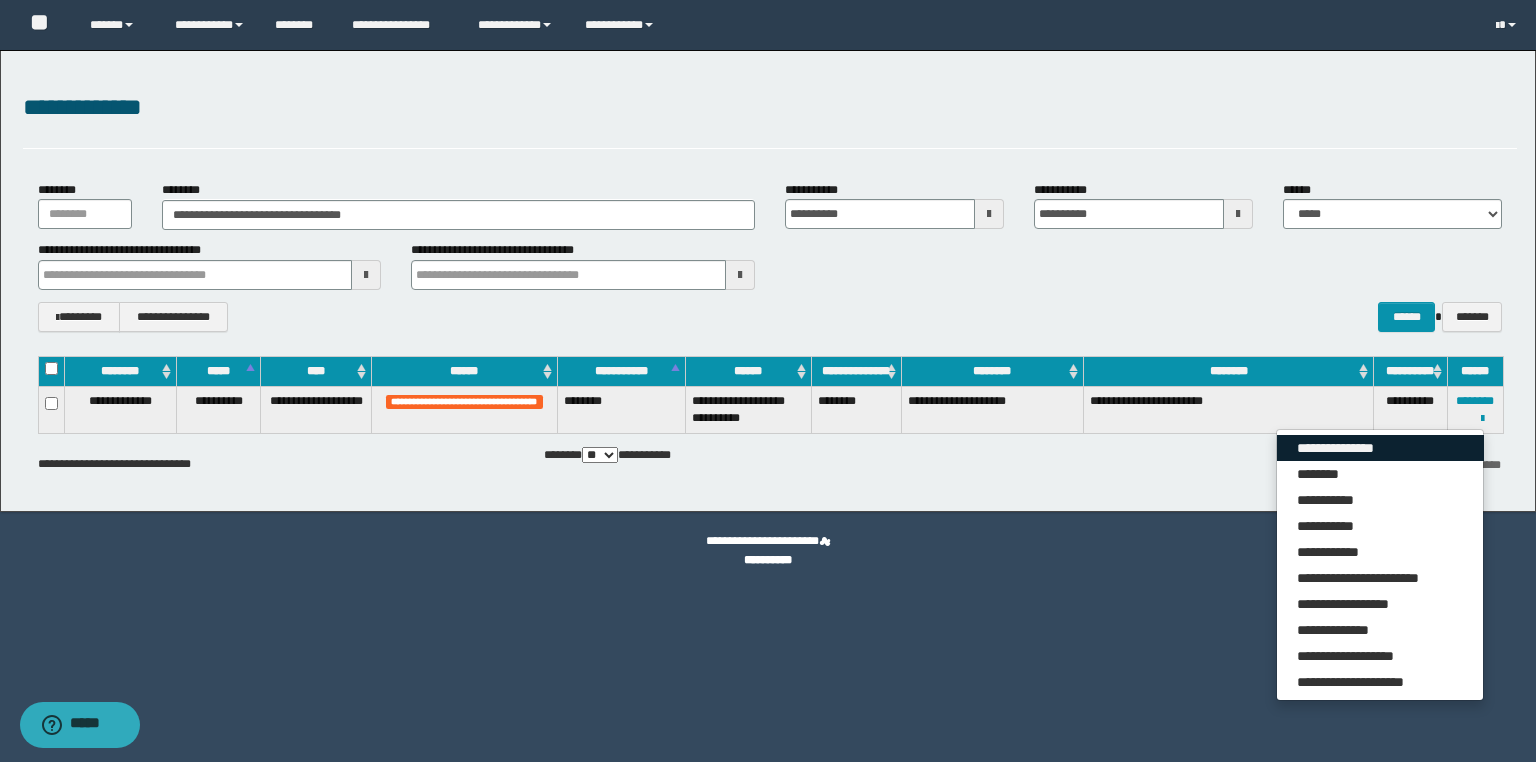 click on "**********" at bounding box center [1380, 448] 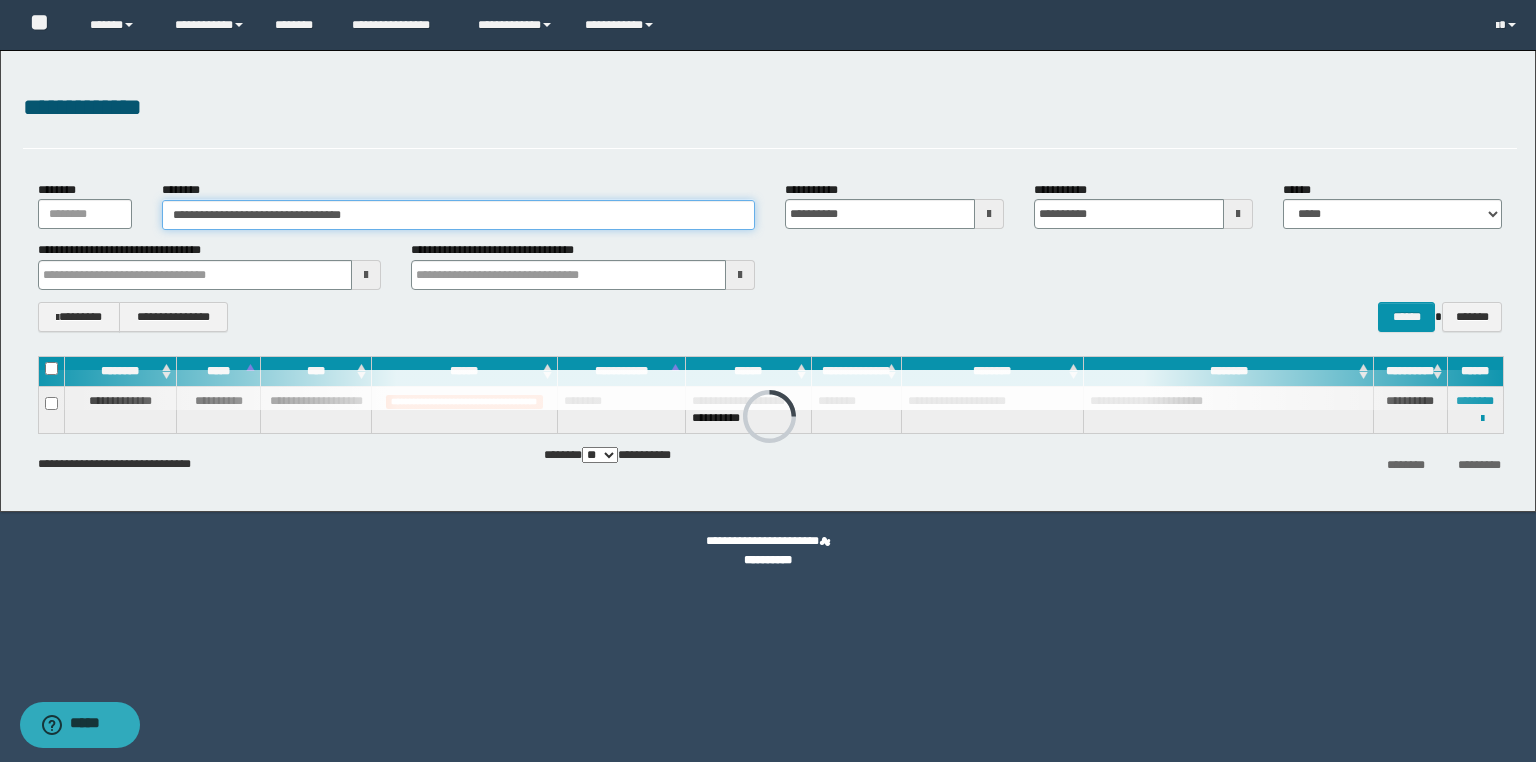 drag, startPoint x: 627, startPoint y: 204, endPoint x: 24, endPoint y: 164, distance: 604.32526 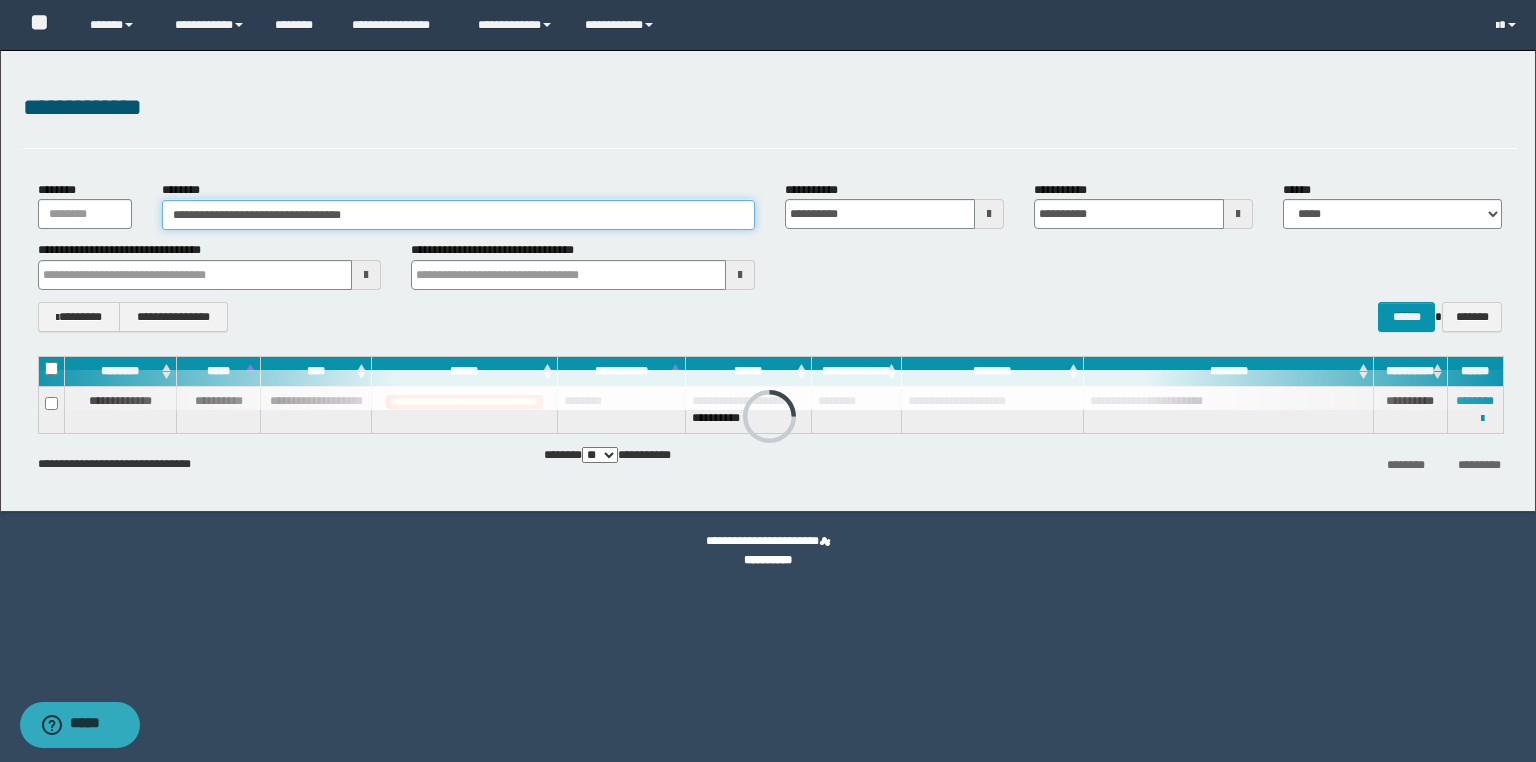 click on "**********" at bounding box center [768, 281] 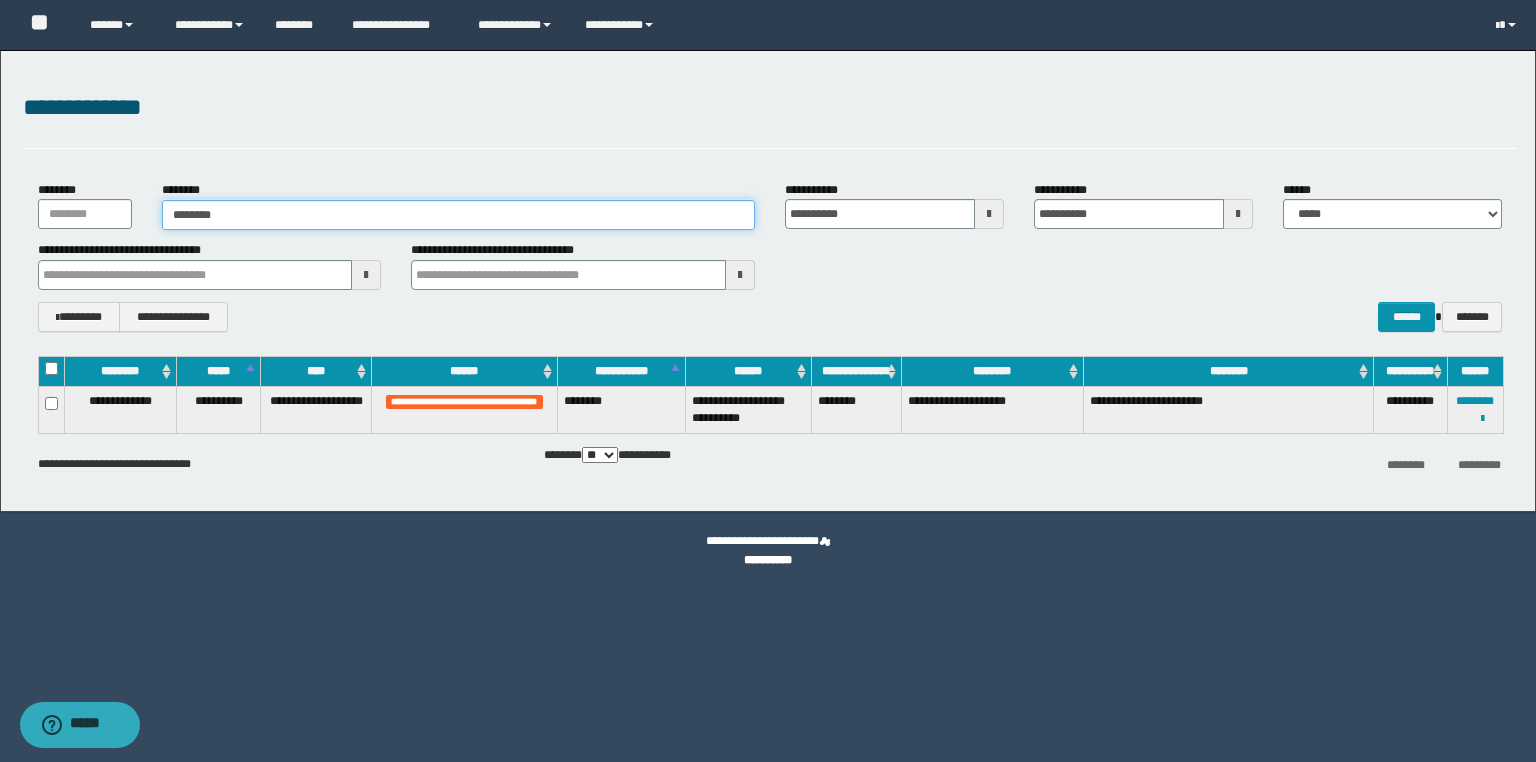 type on "********" 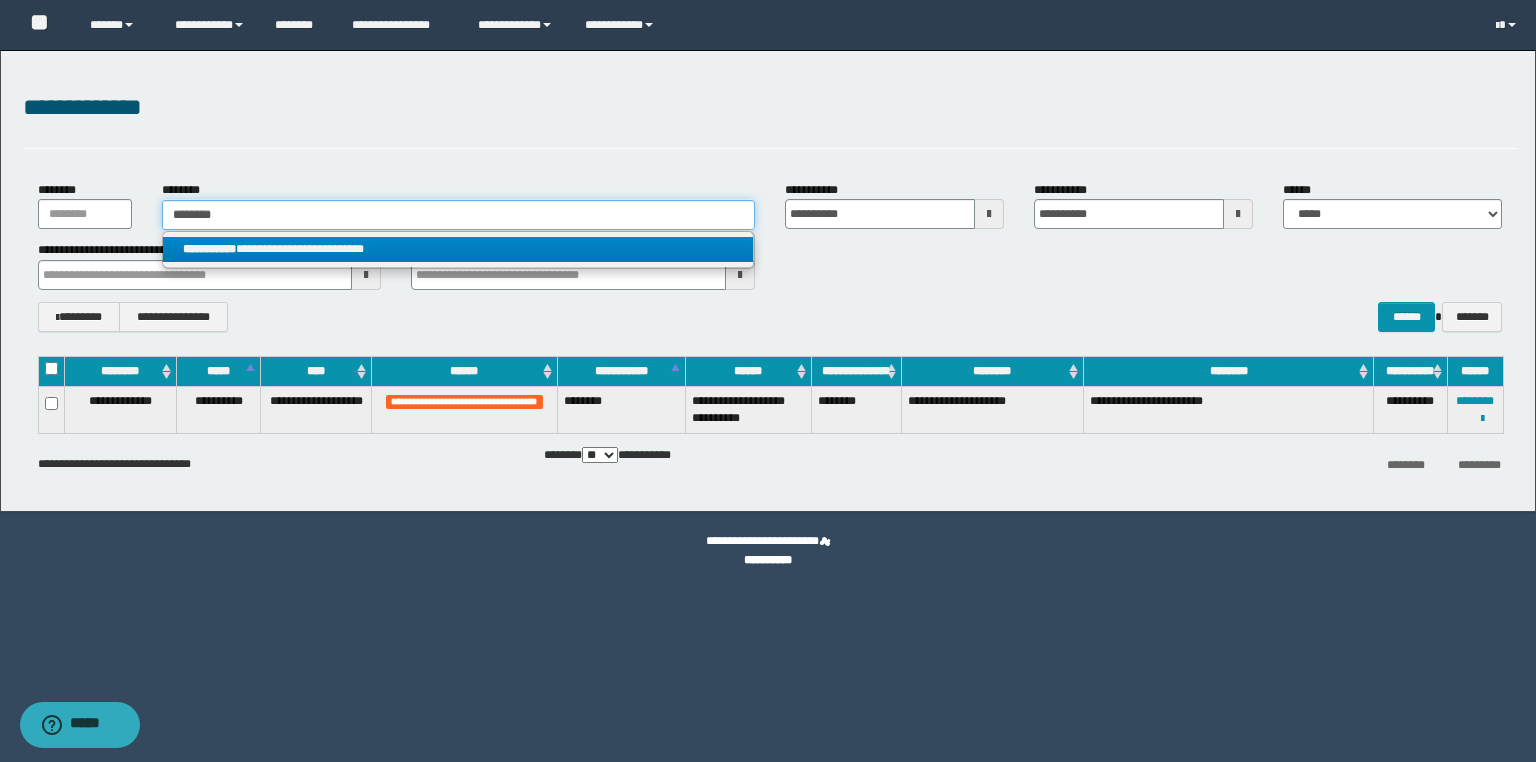 type on "********" 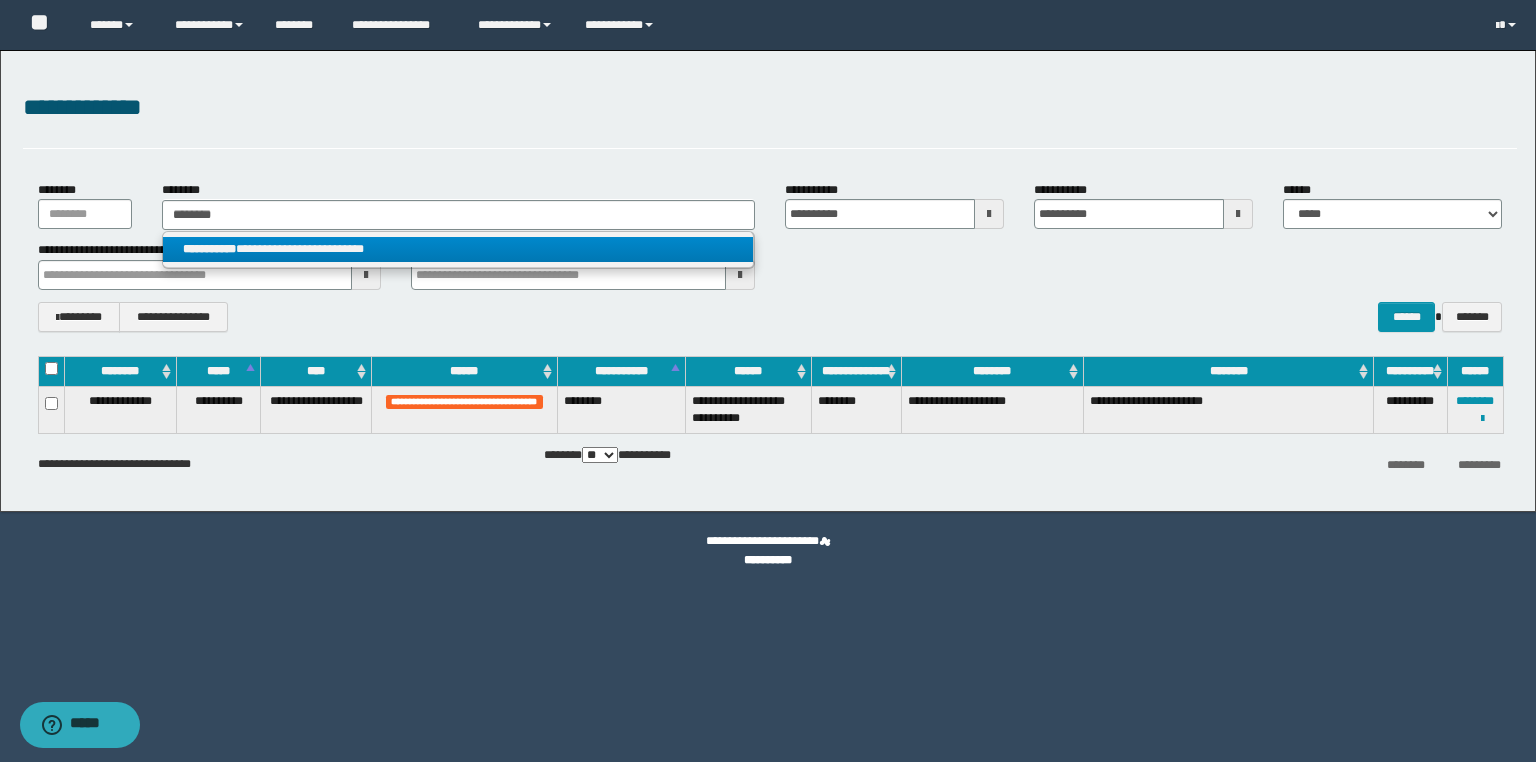 click on "**********" at bounding box center (458, 249) 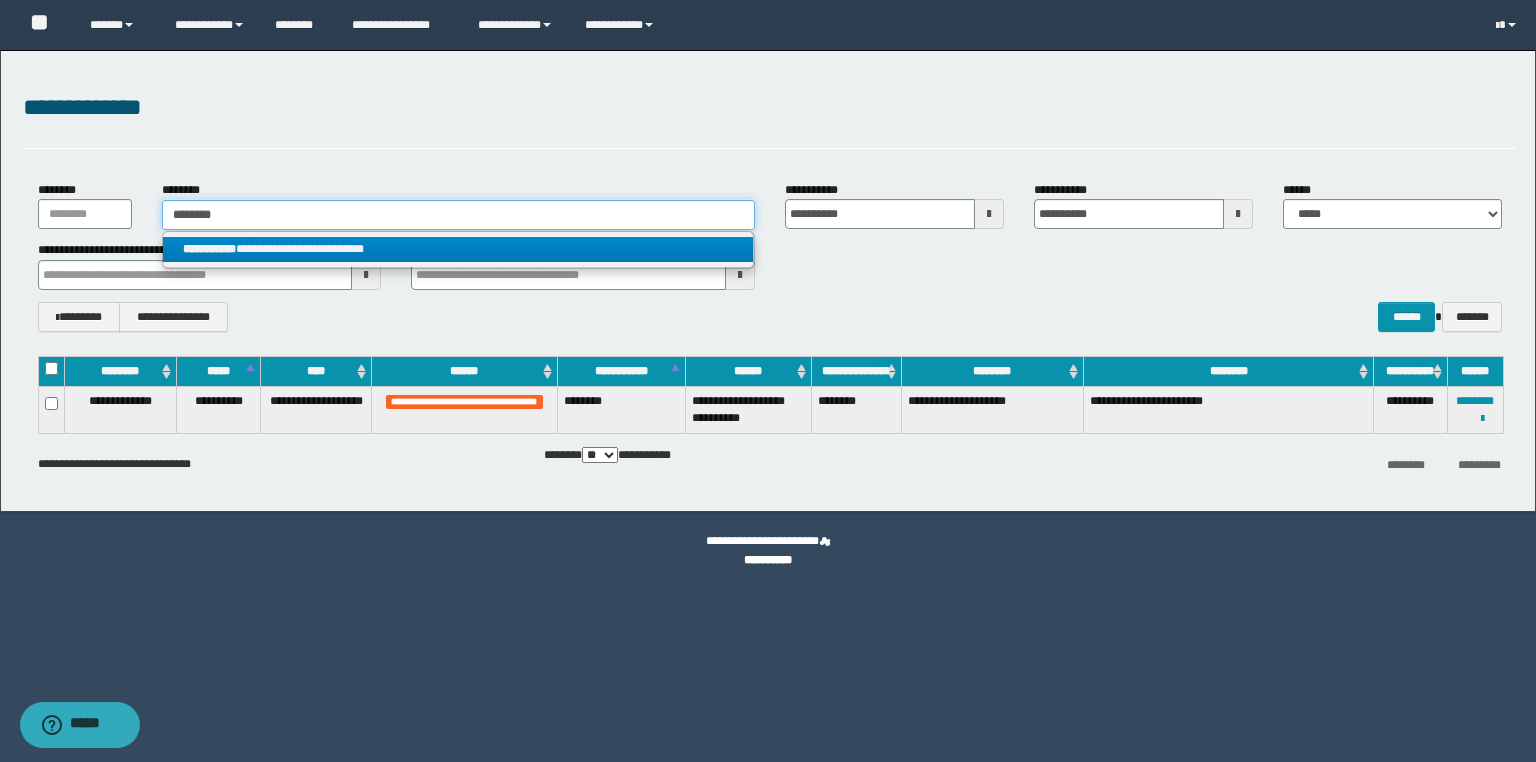 type 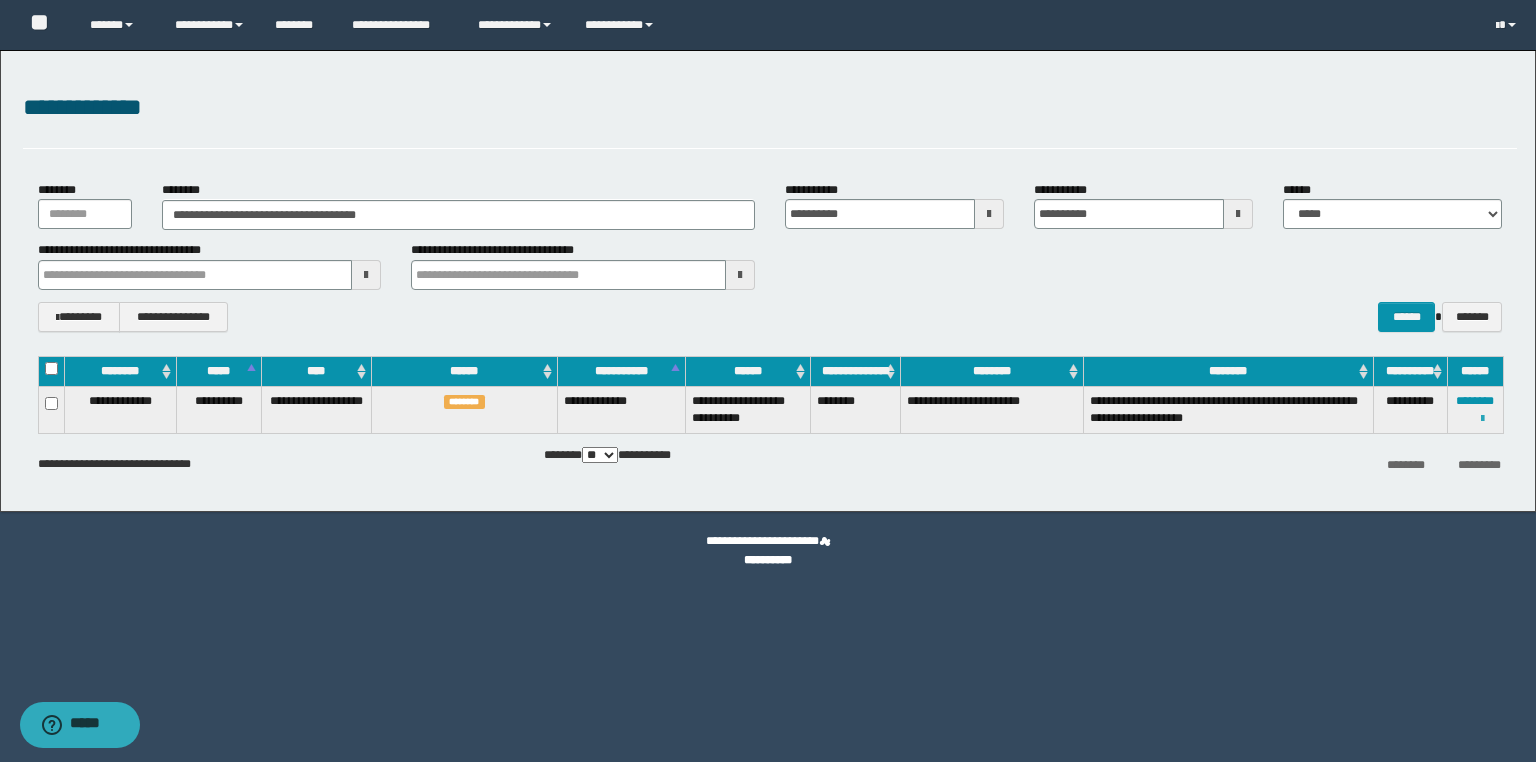 click at bounding box center [1482, 419] 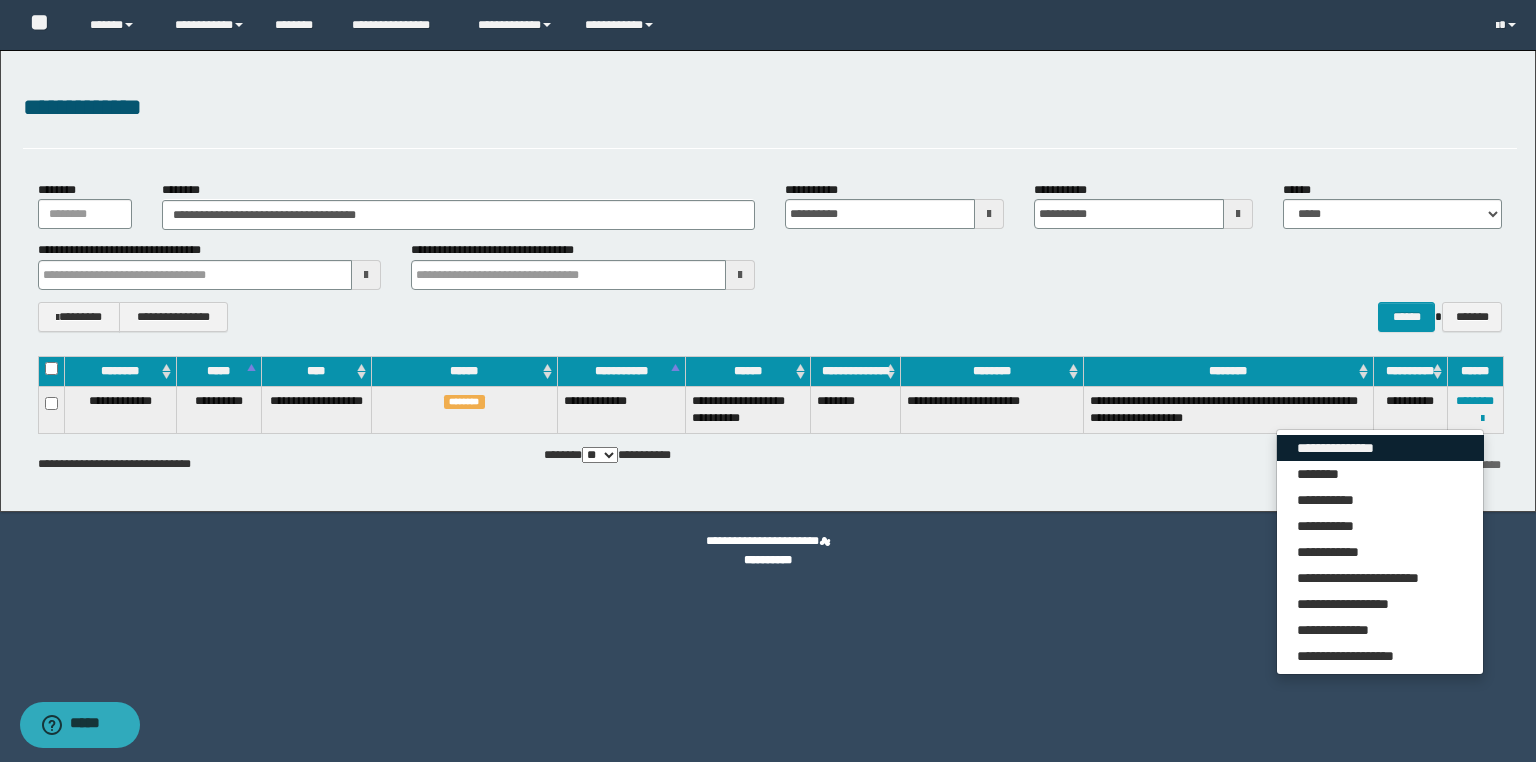 click on "**********" at bounding box center (1380, 448) 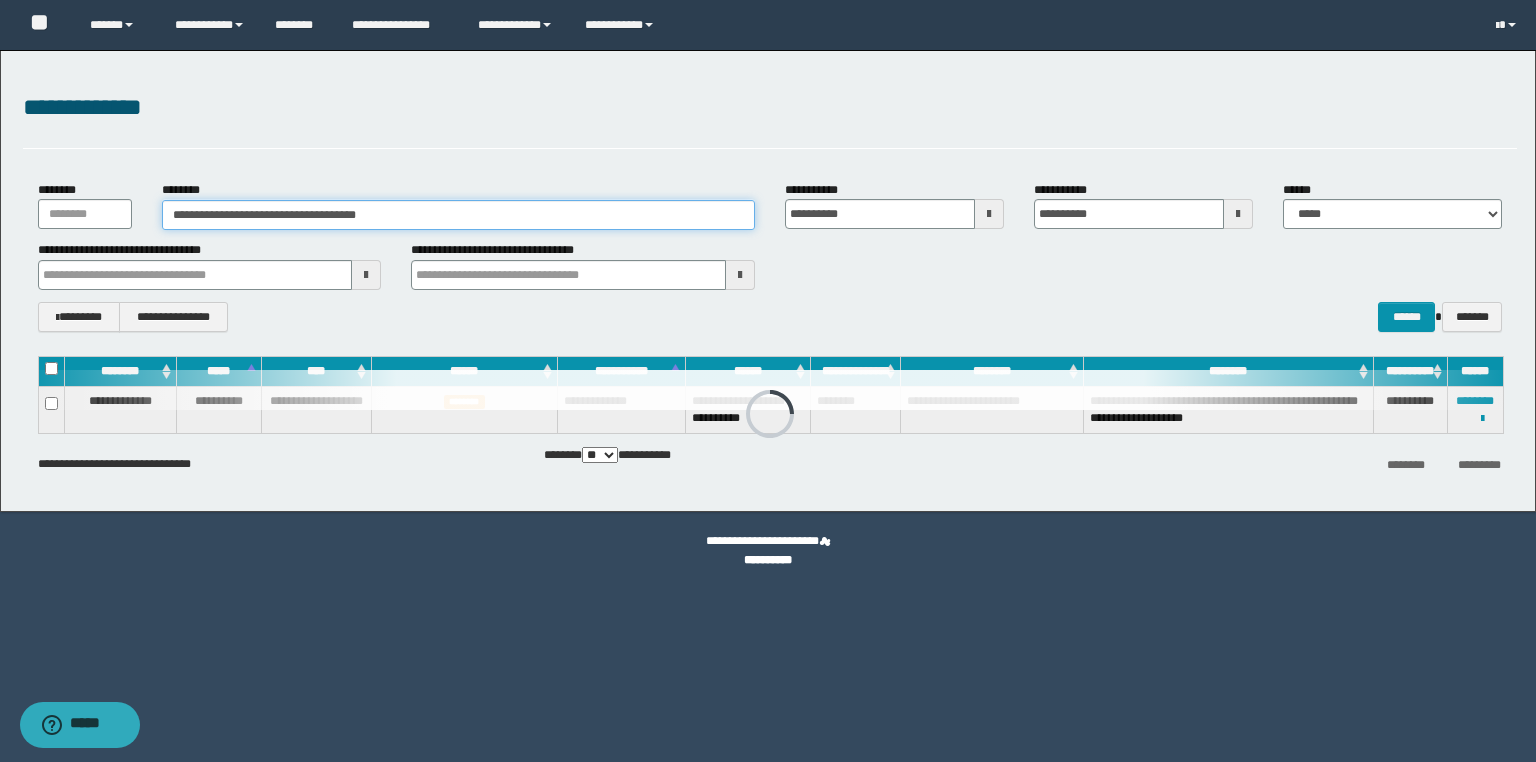 drag, startPoint x: 396, startPoint y: 217, endPoint x: 0, endPoint y: 157, distance: 400.51965 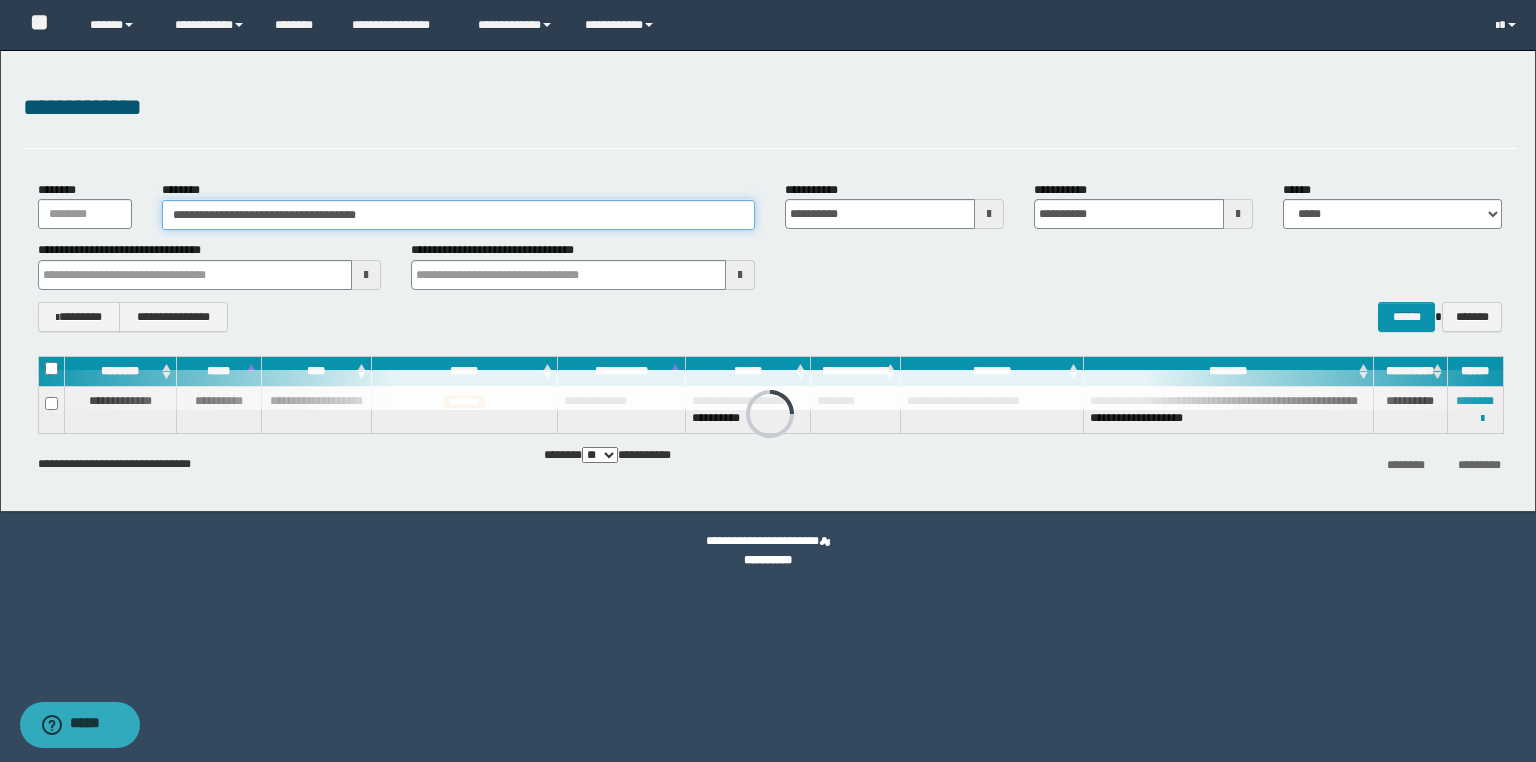 click on "**********" at bounding box center [768, 281] 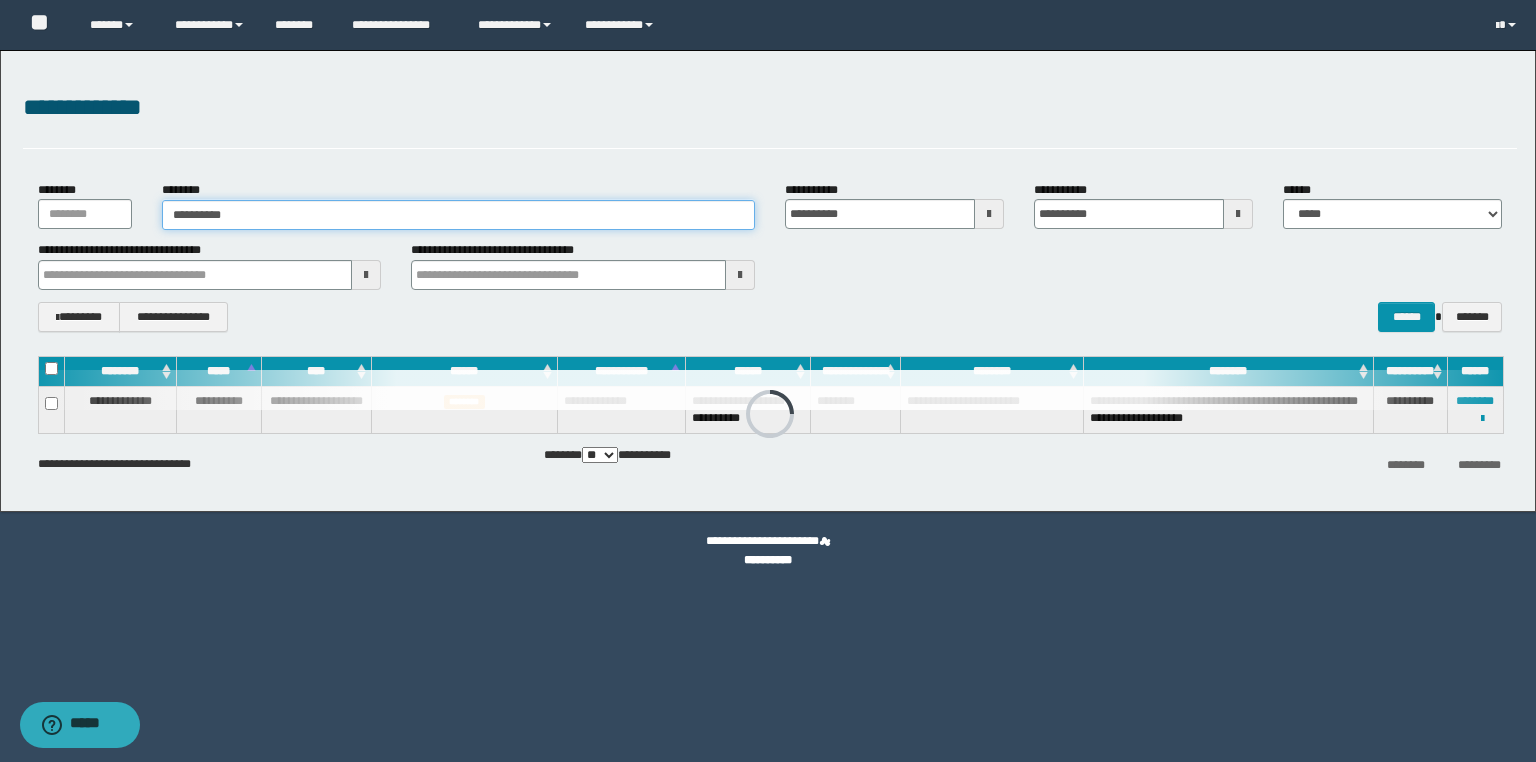 type on "**********" 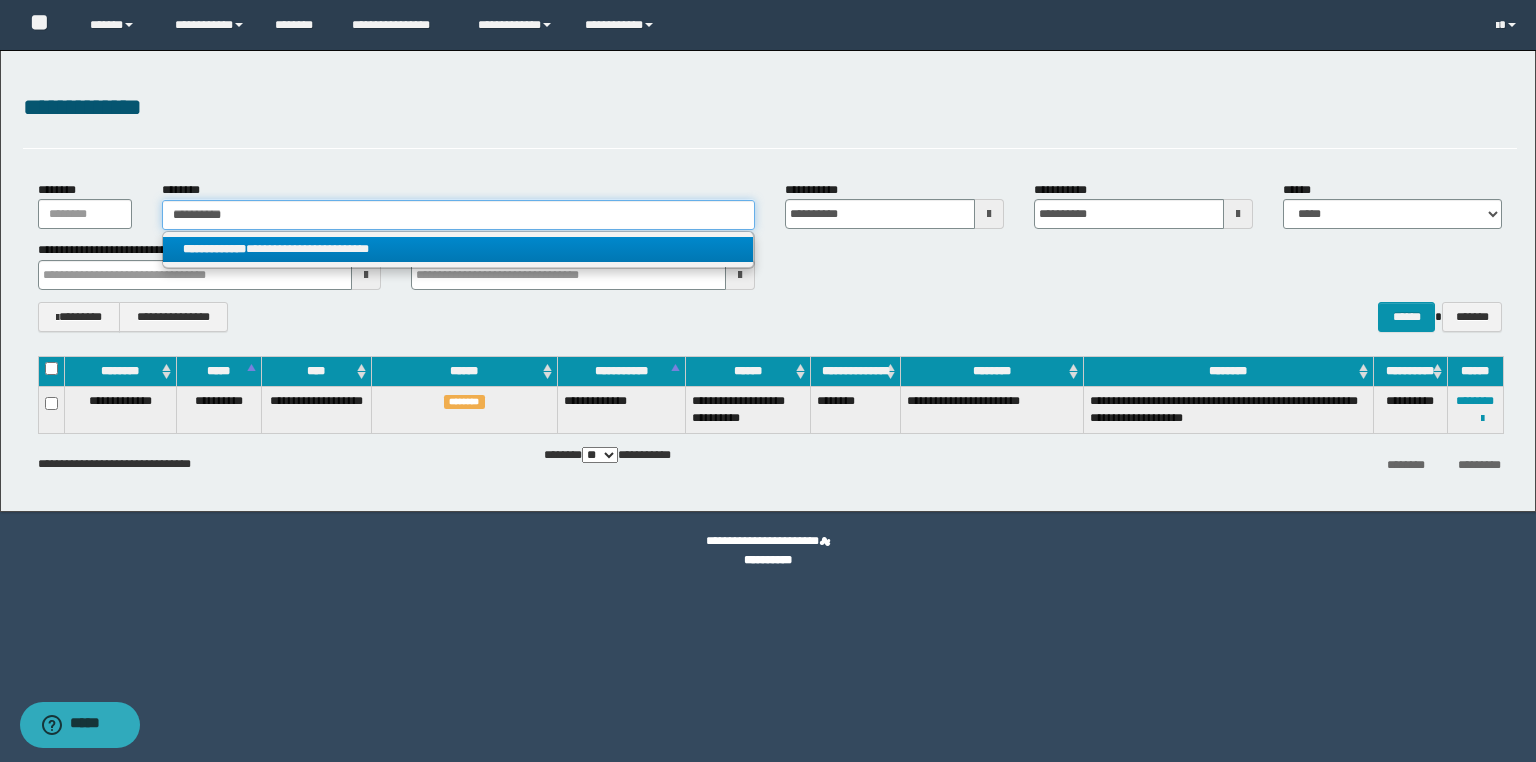 type on "**********" 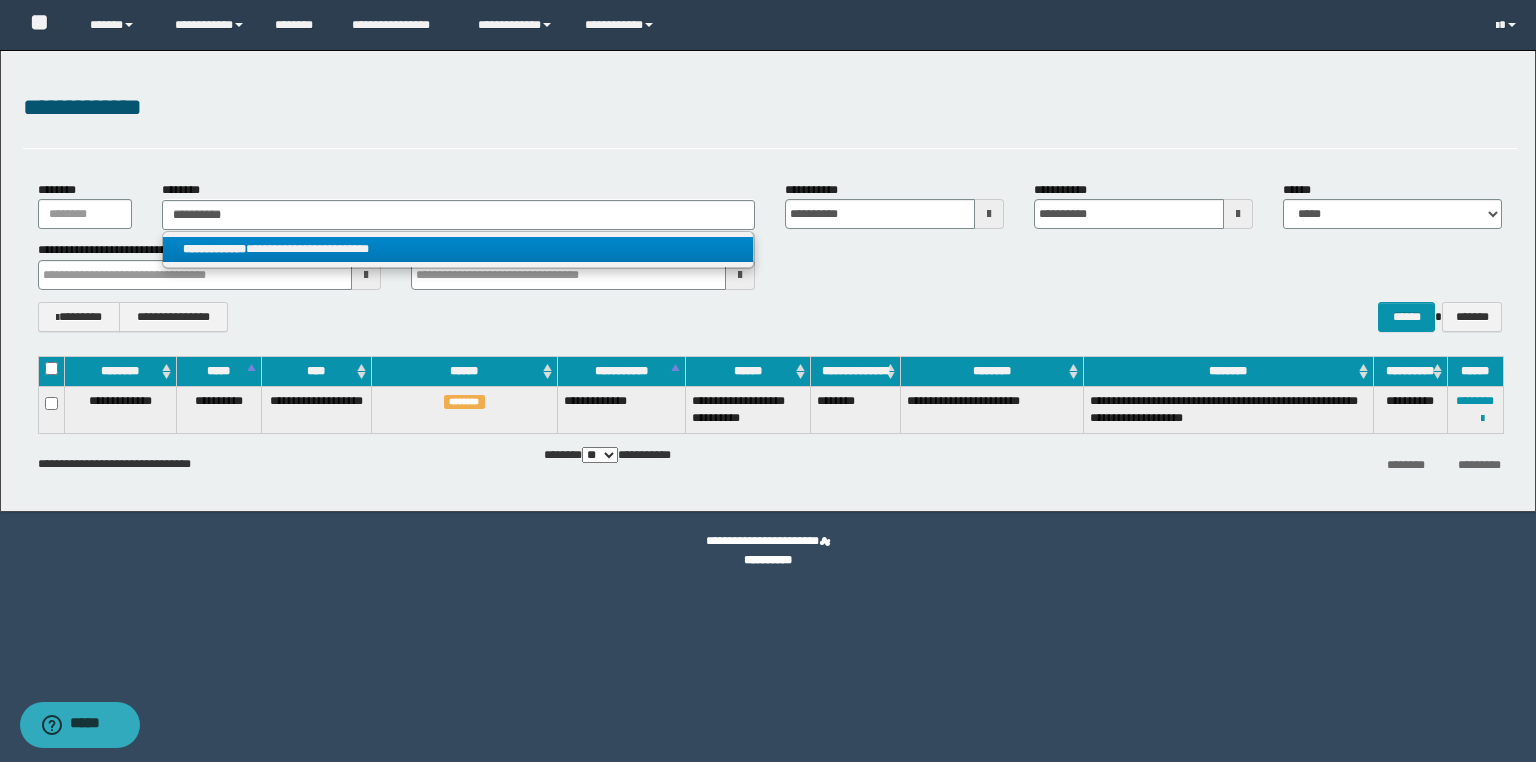 click on "**********" at bounding box center [214, 249] 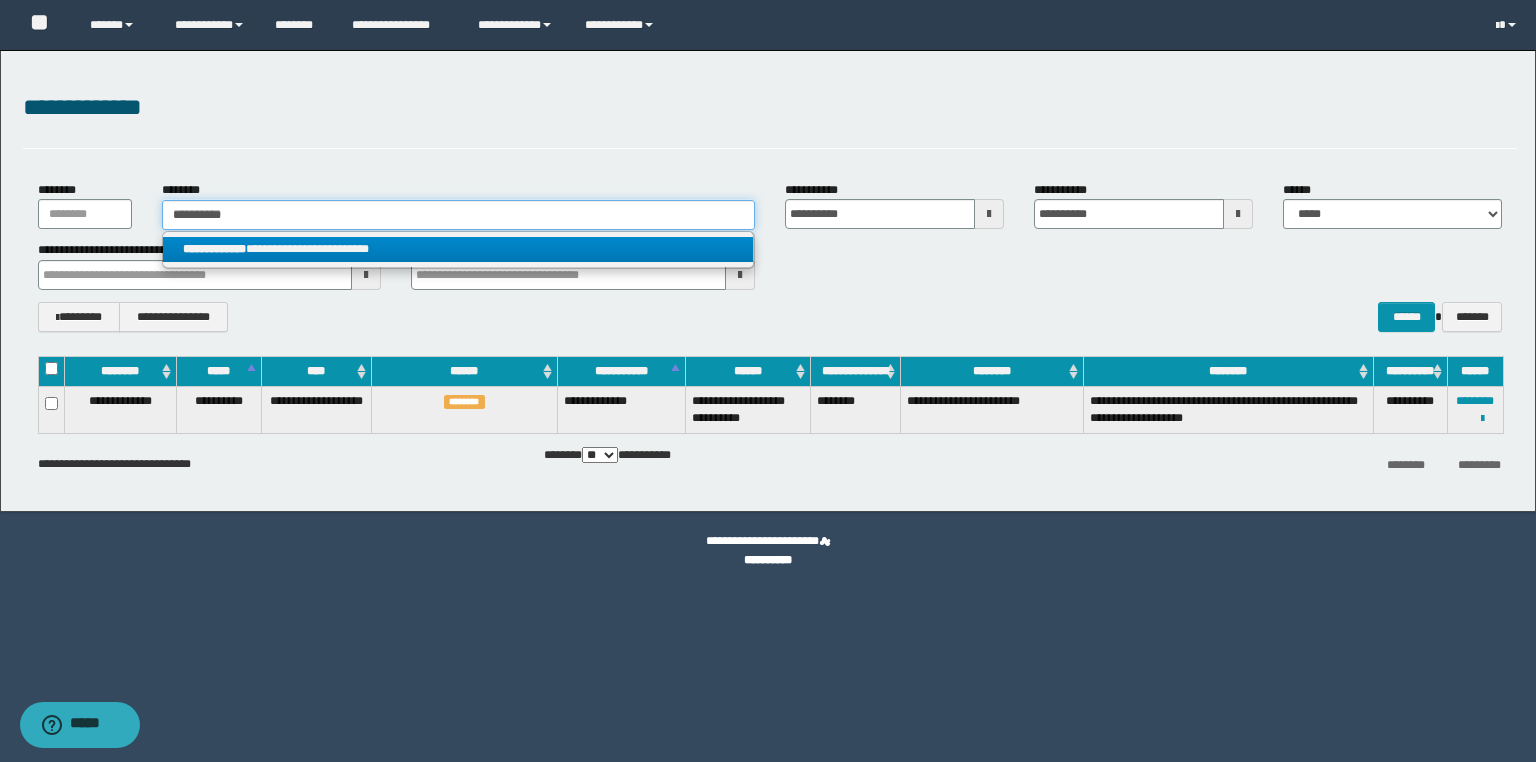 type 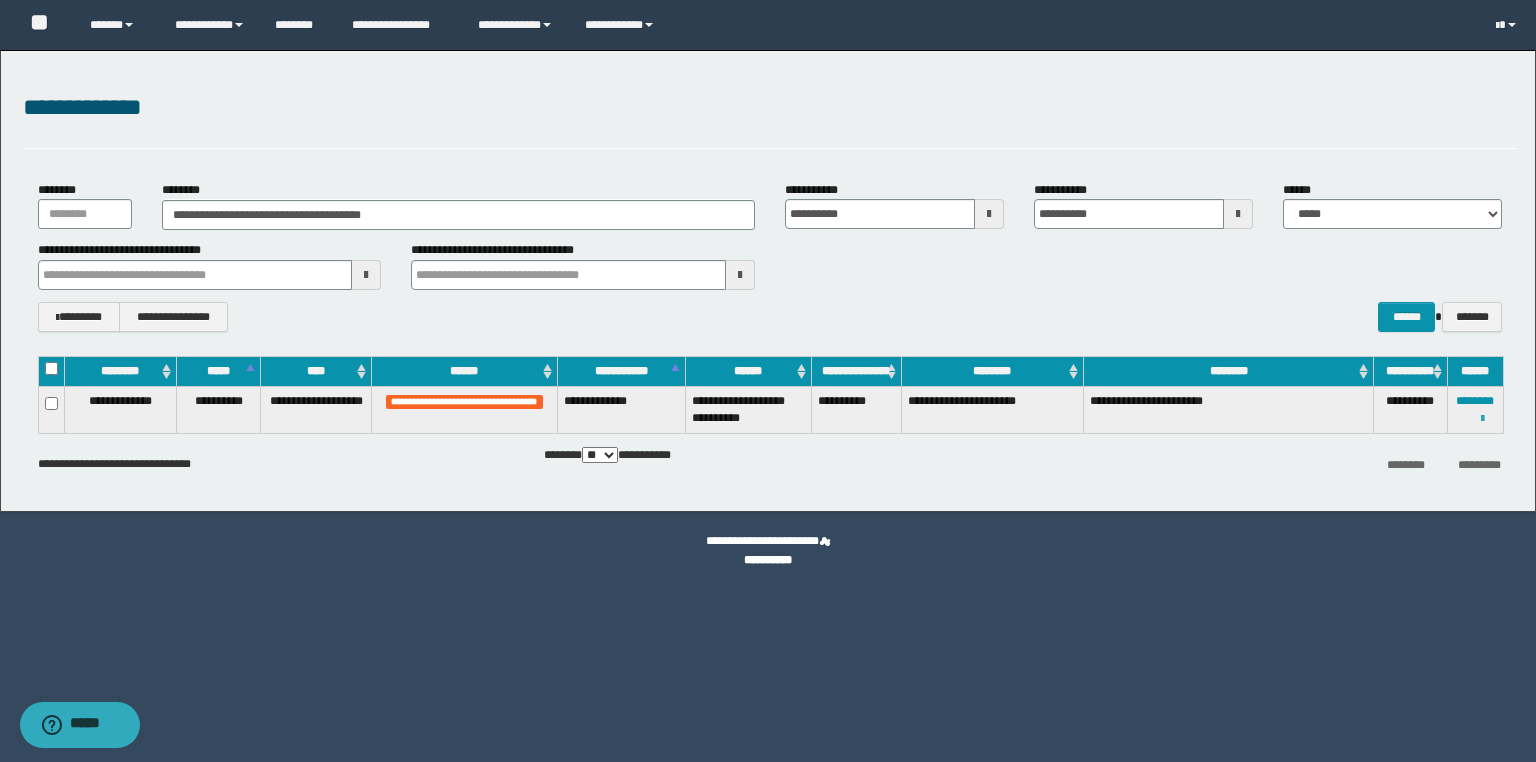 click at bounding box center [1482, 419] 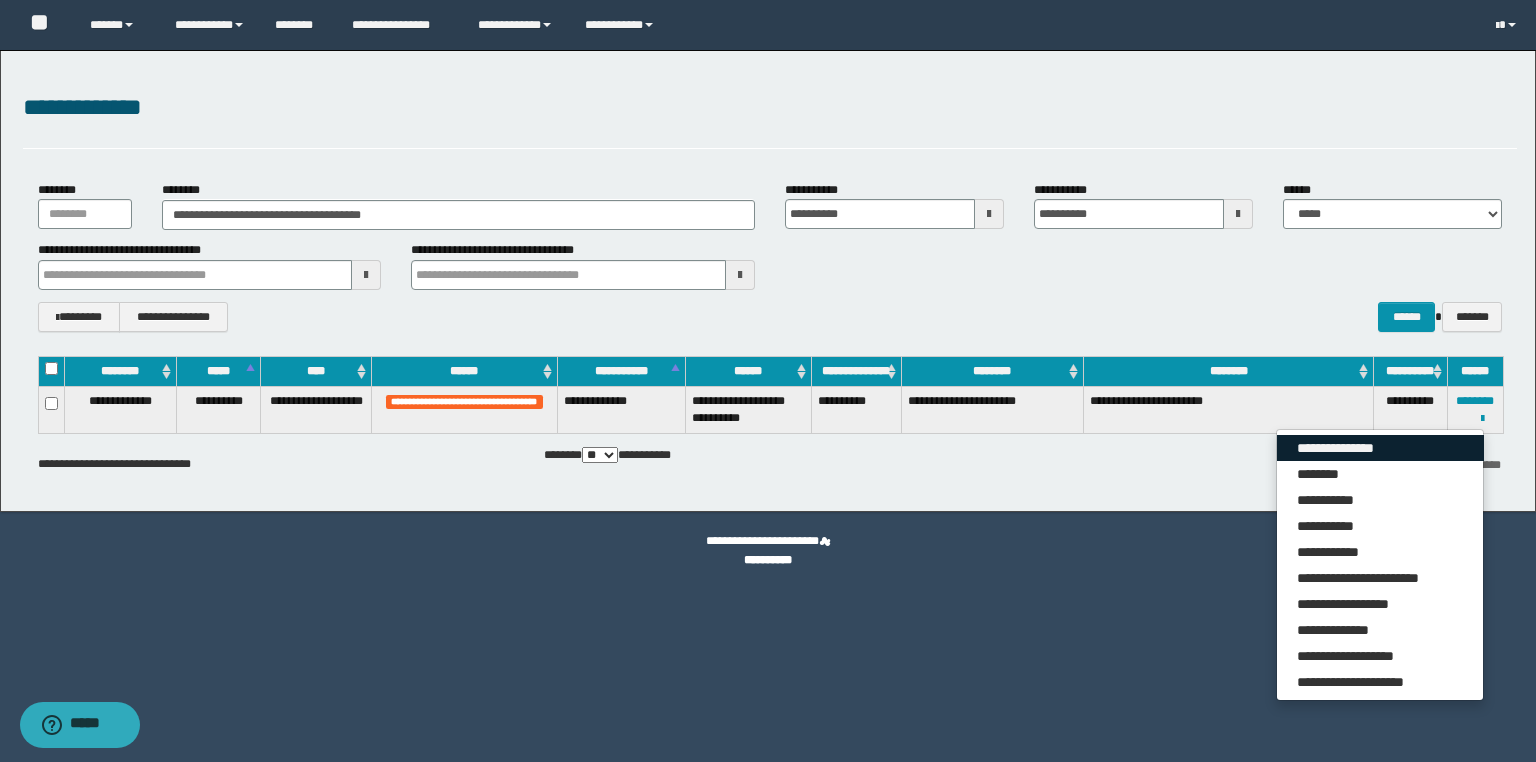 click on "**********" at bounding box center (1380, 448) 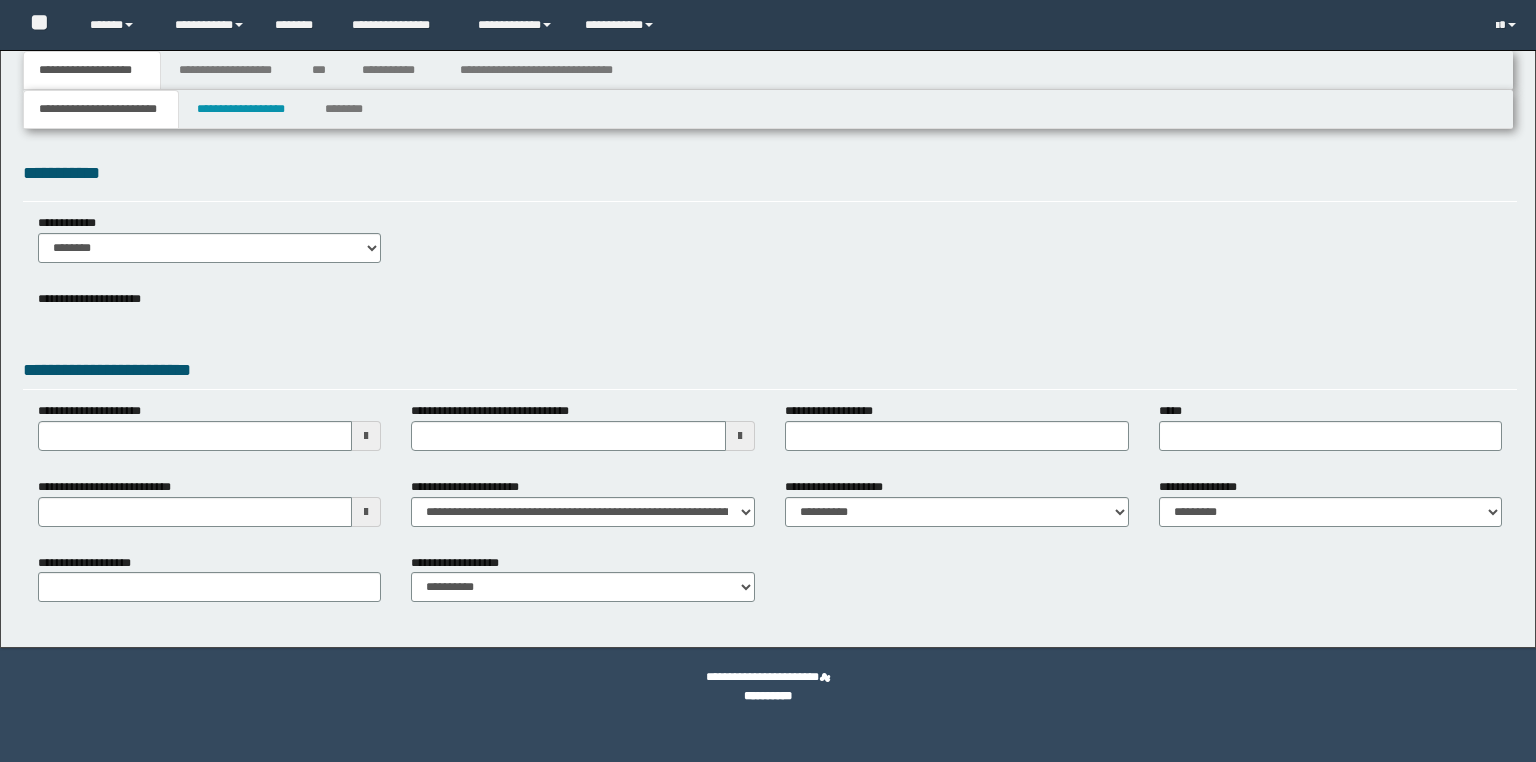 scroll, scrollTop: 0, scrollLeft: 0, axis: both 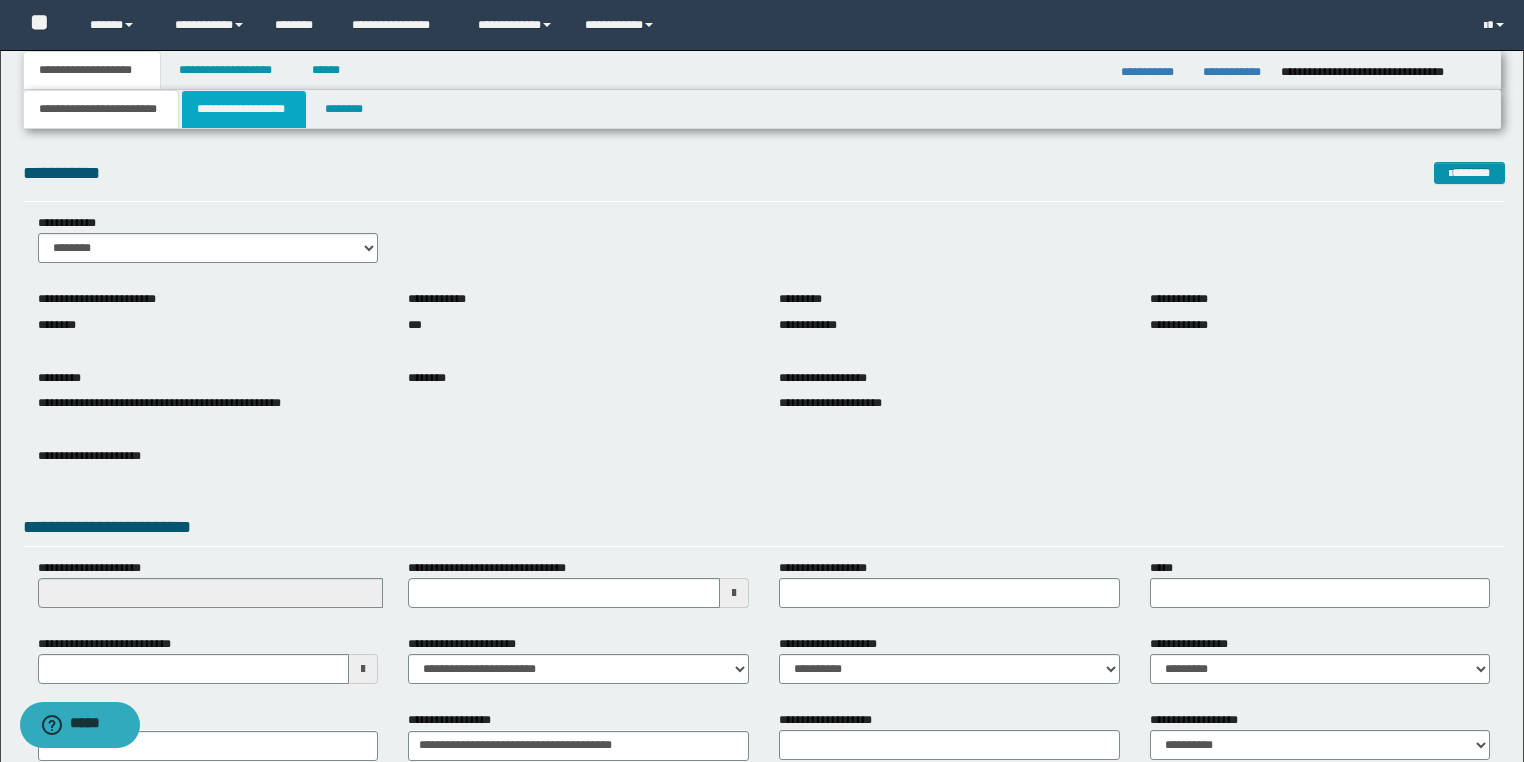 click on "**********" at bounding box center (244, 109) 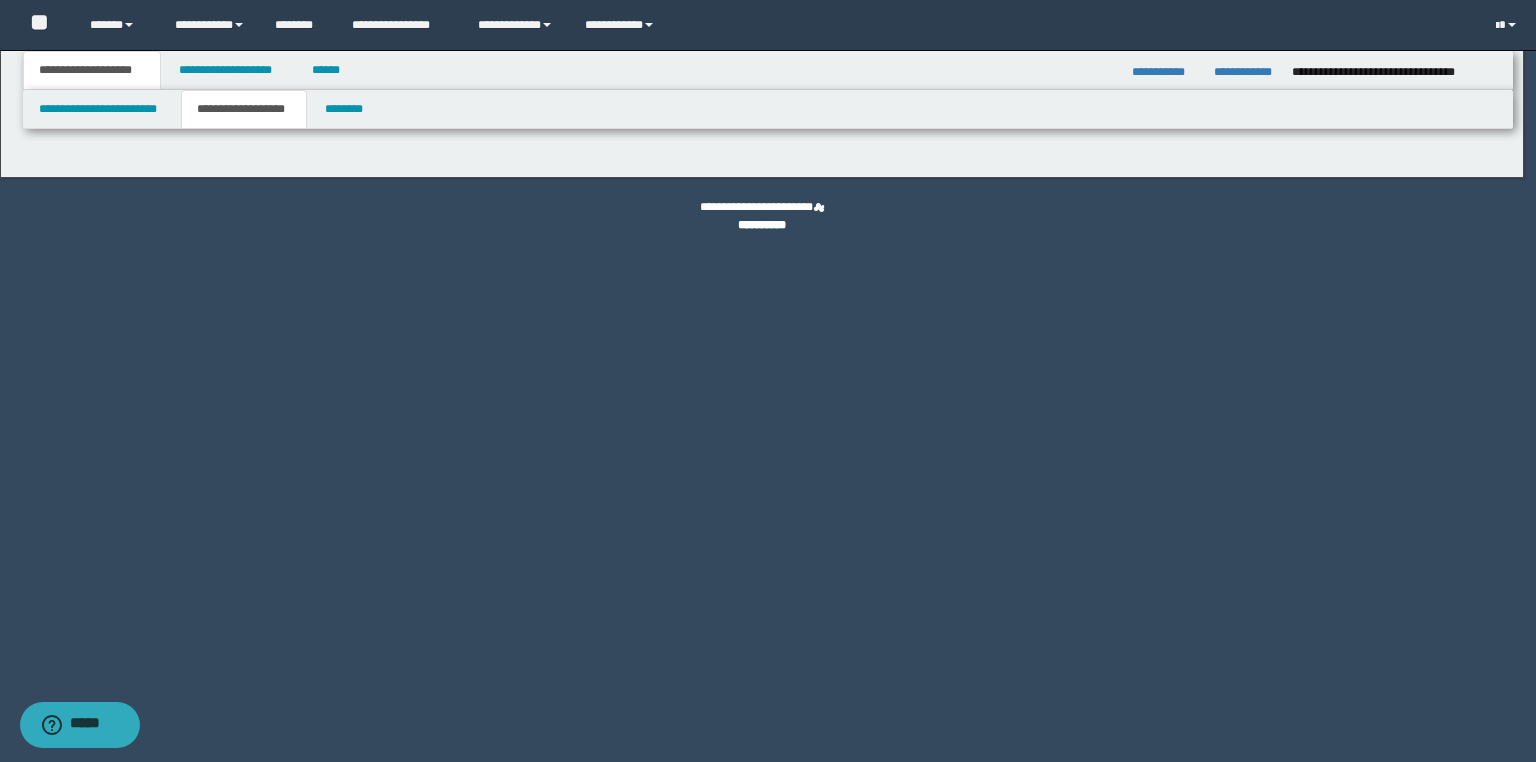 type on "**********" 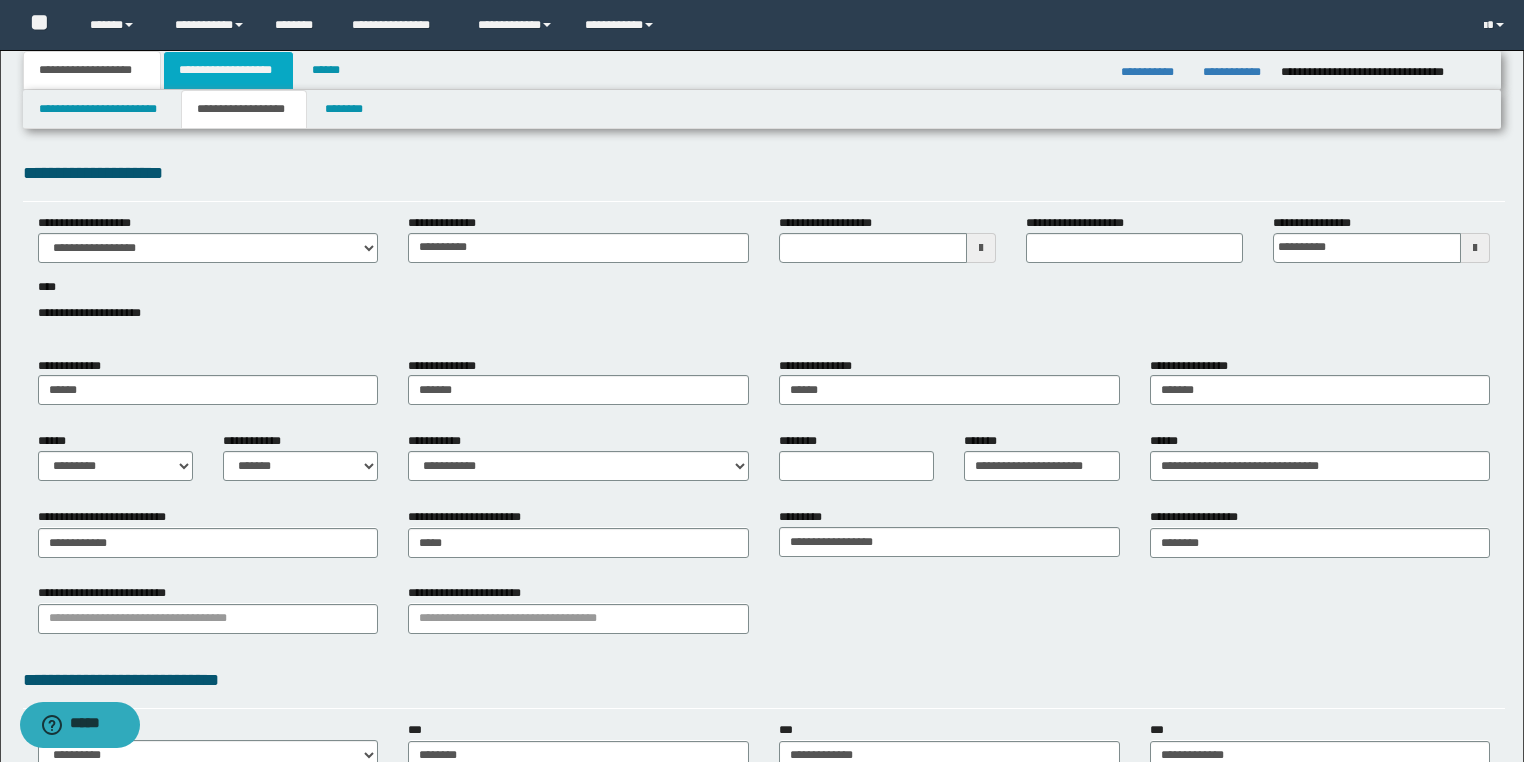 click on "**********" at bounding box center [228, 70] 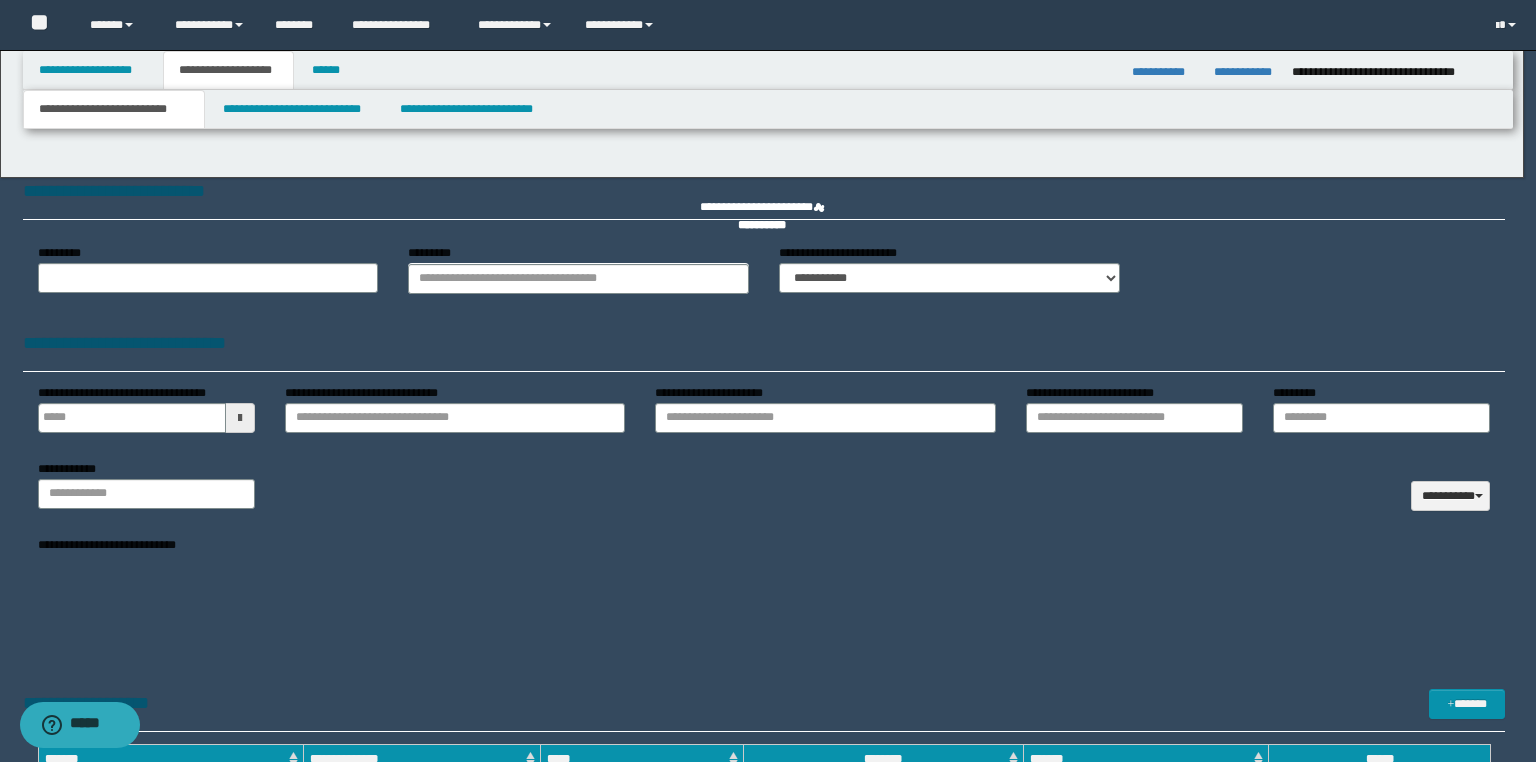 type on "**********" 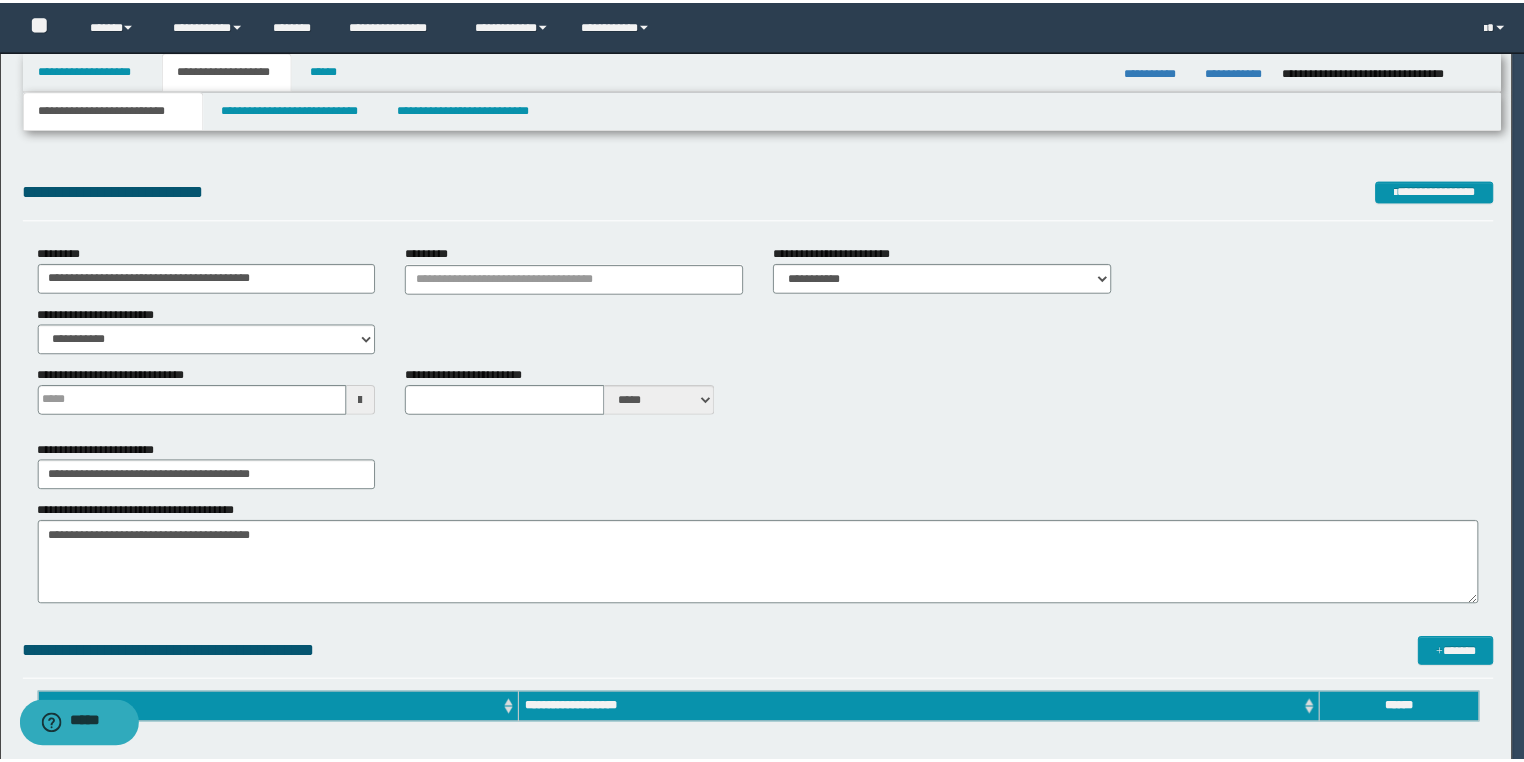 scroll, scrollTop: 0, scrollLeft: 0, axis: both 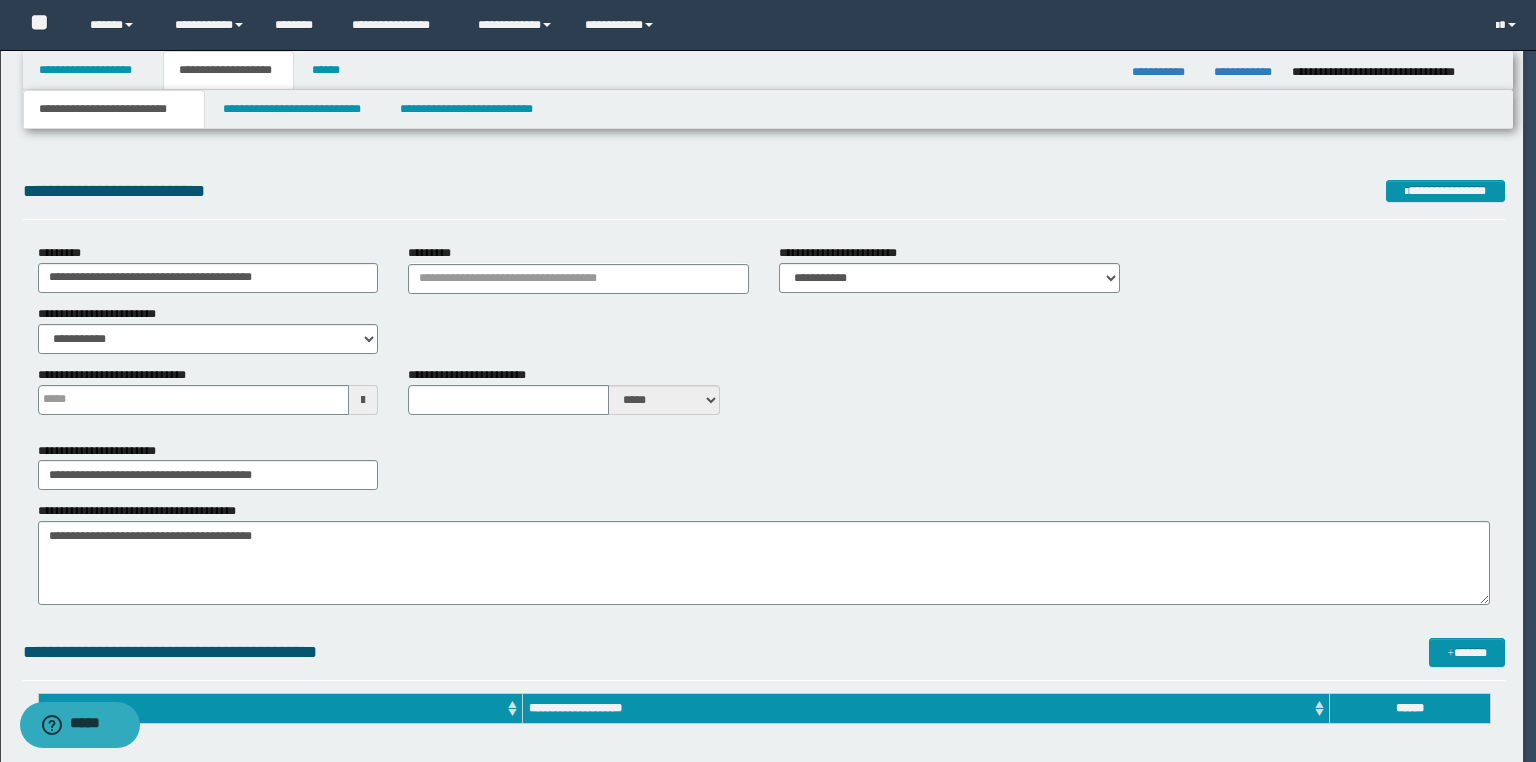 type 